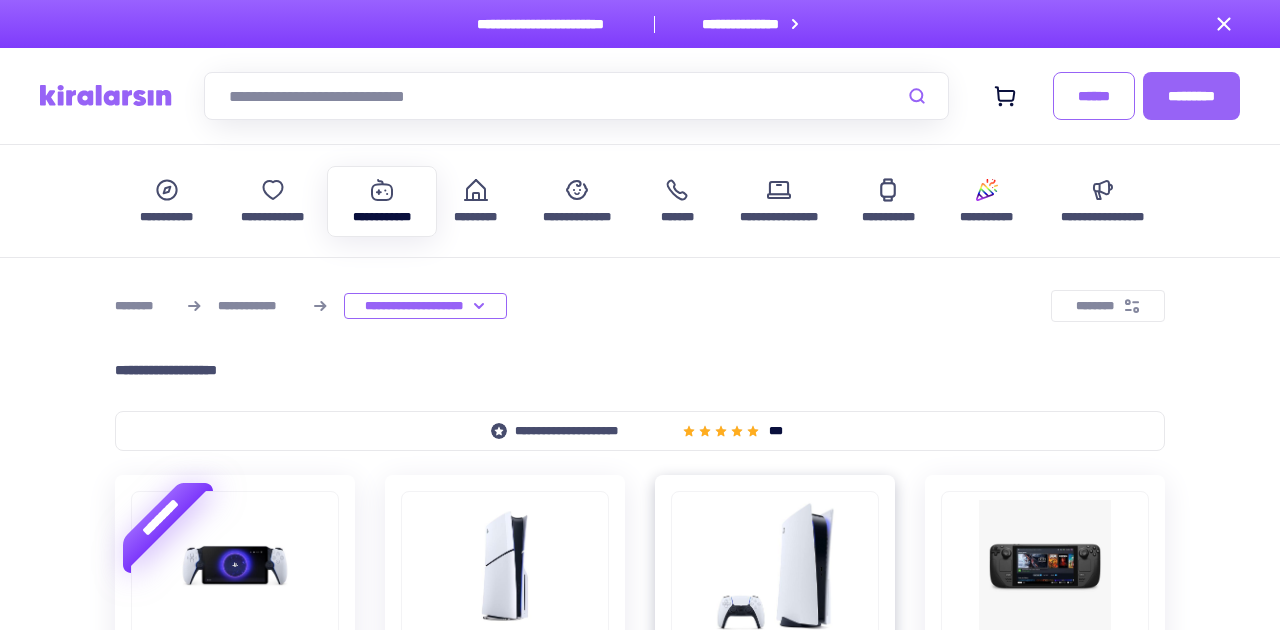 scroll, scrollTop: 403, scrollLeft: 0, axis: vertical 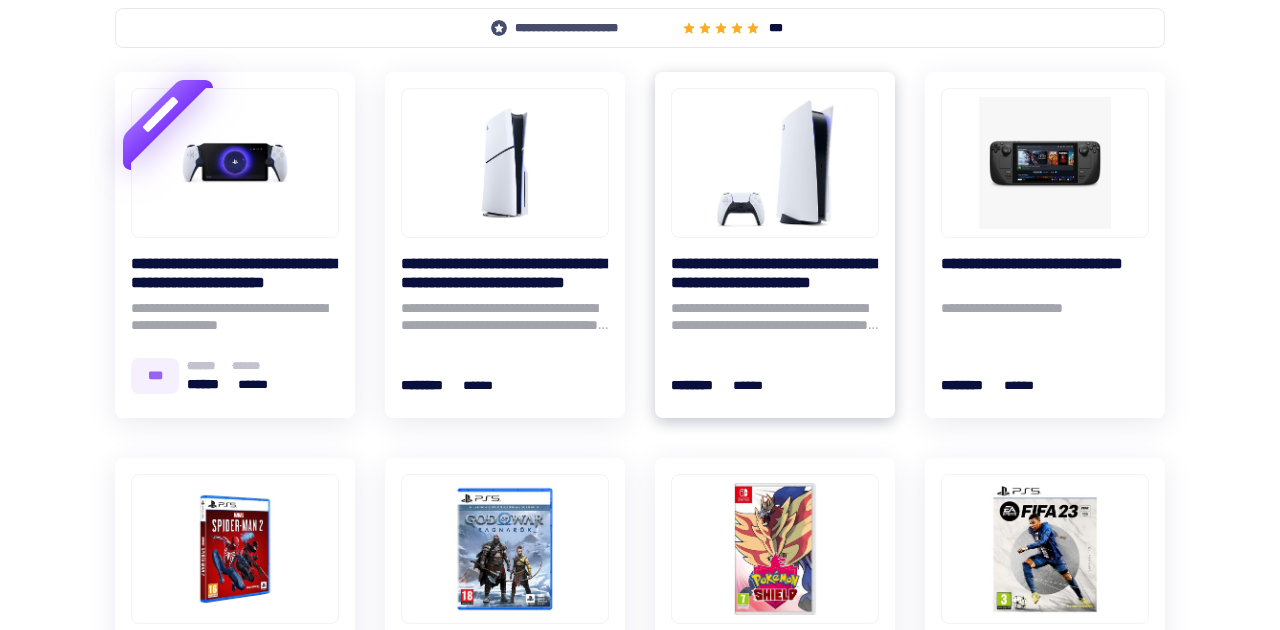 click at bounding box center [775, 163] 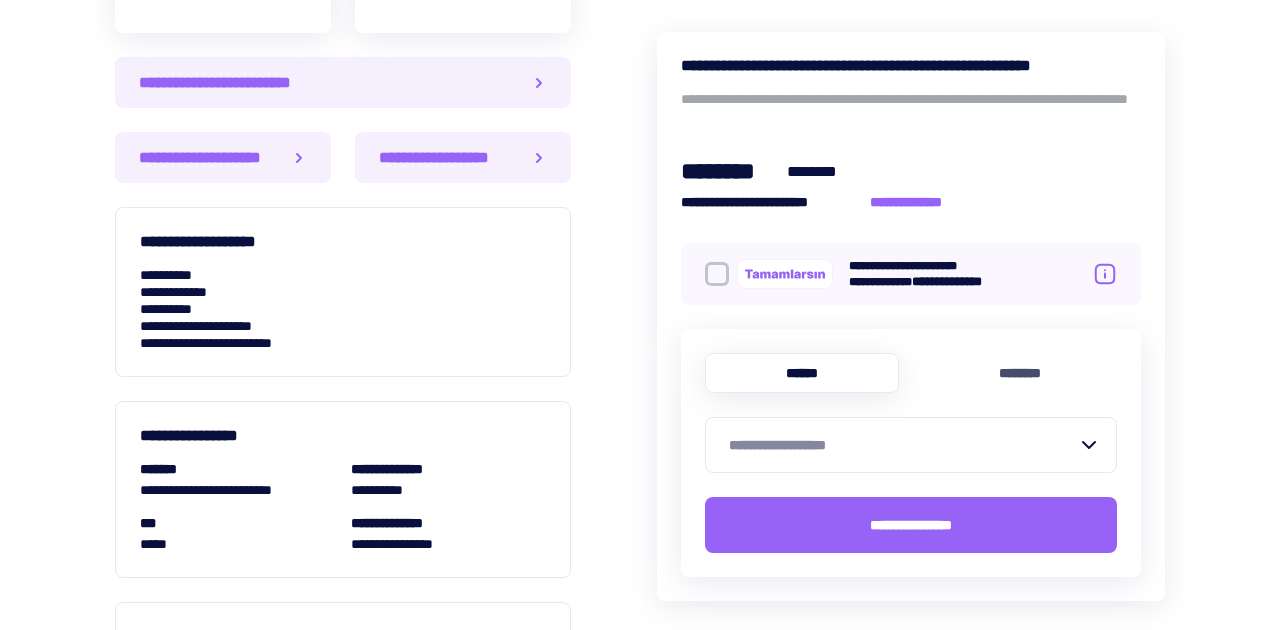 scroll, scrollTop: 1571, scrollLeft: 0, axis: vertical 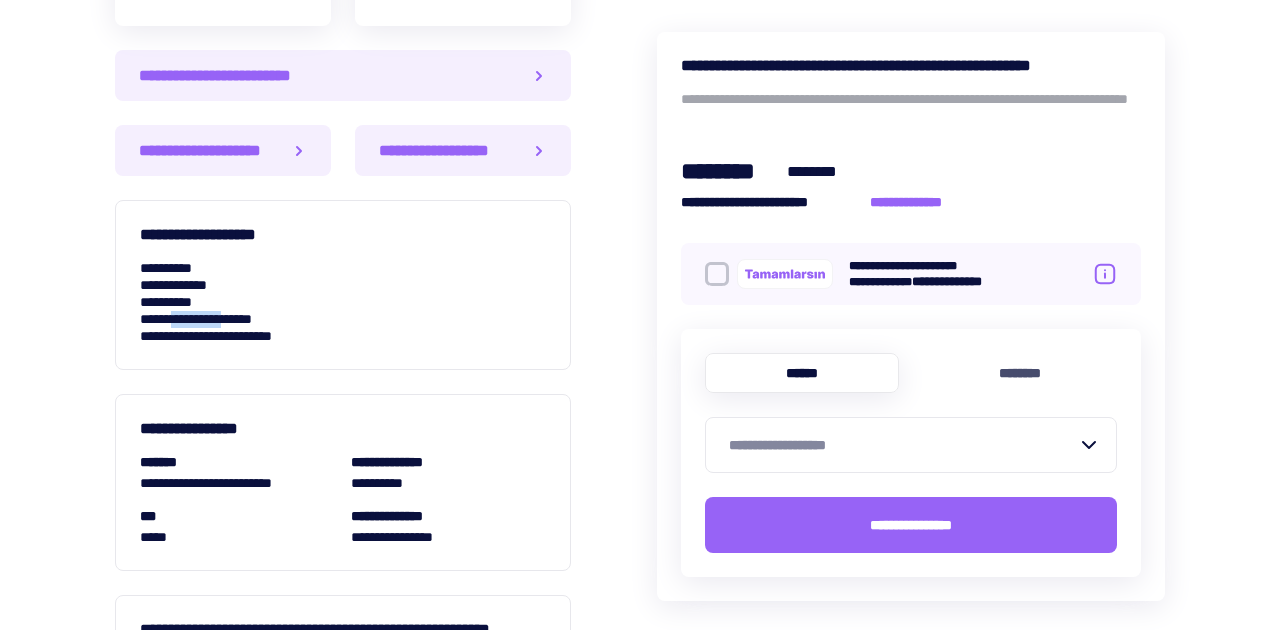 drag, startPoint x: 190, startPoint y: 321, endPoint x: 320, endPoint y: 334, distance: 130.64838 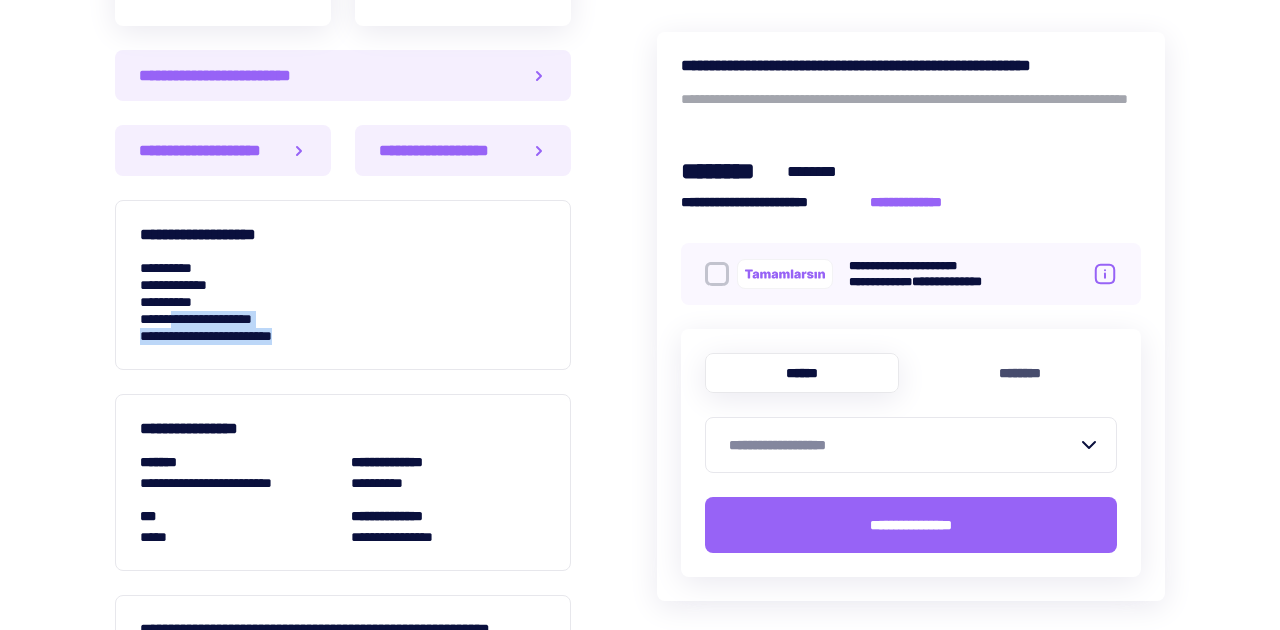 click on "**********" at bounding box center [343, 302] 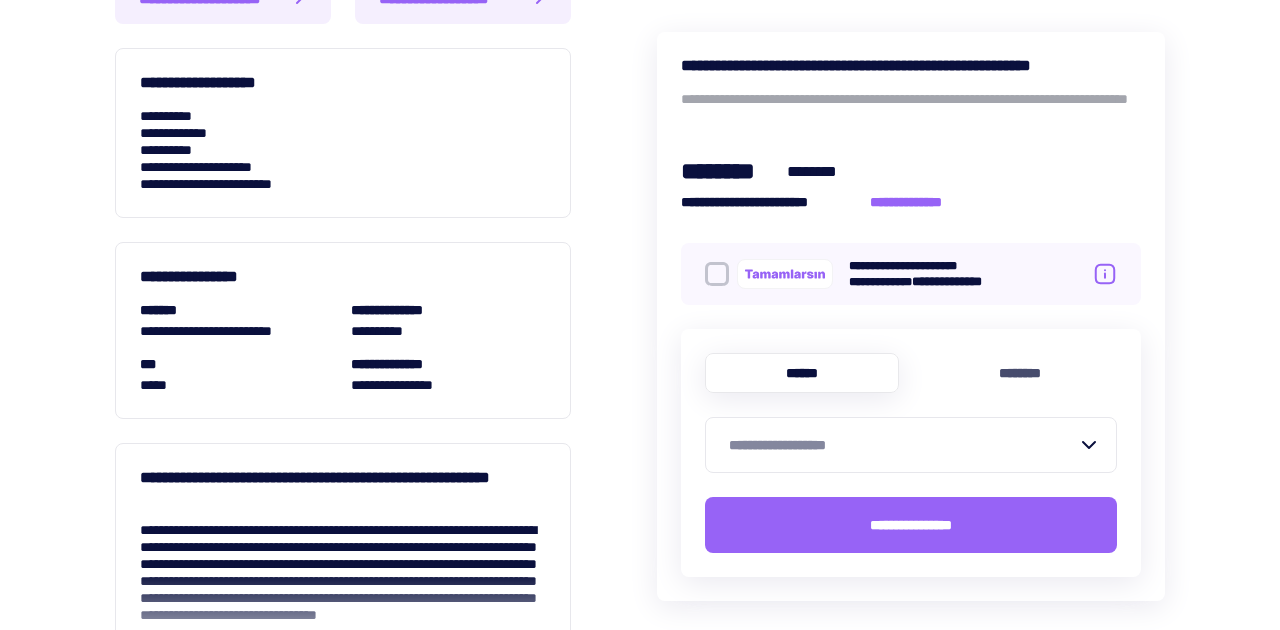 scroll, scrollTop: 1730, scrollLeft: 0, axis: vertical 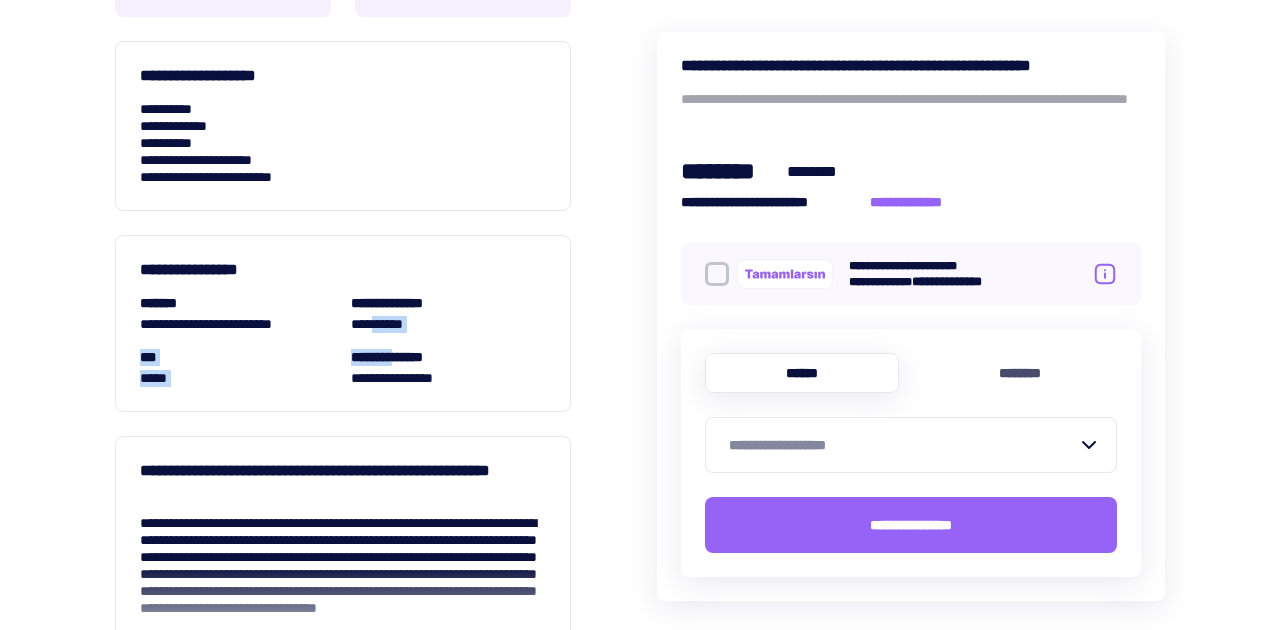 drag, startPoint x: 386, startPoint y: 321, endPoint x: 432, endPoint y: 383, distance: 77.201035 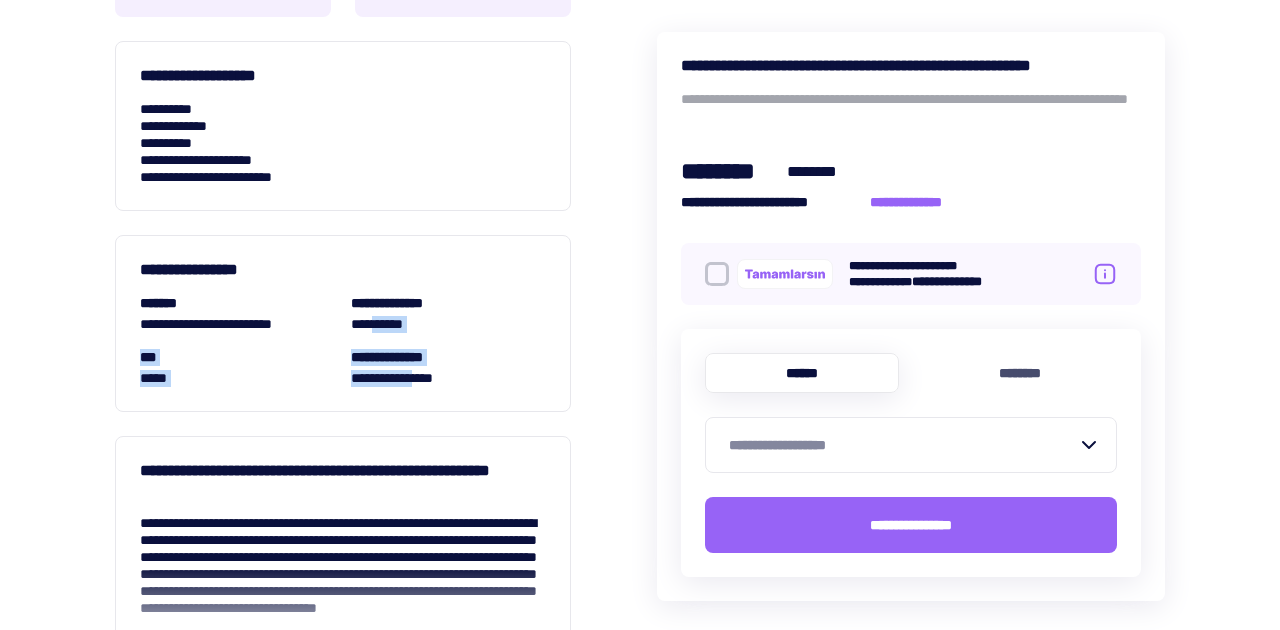click on "**********" at bounding box center (448, 378) 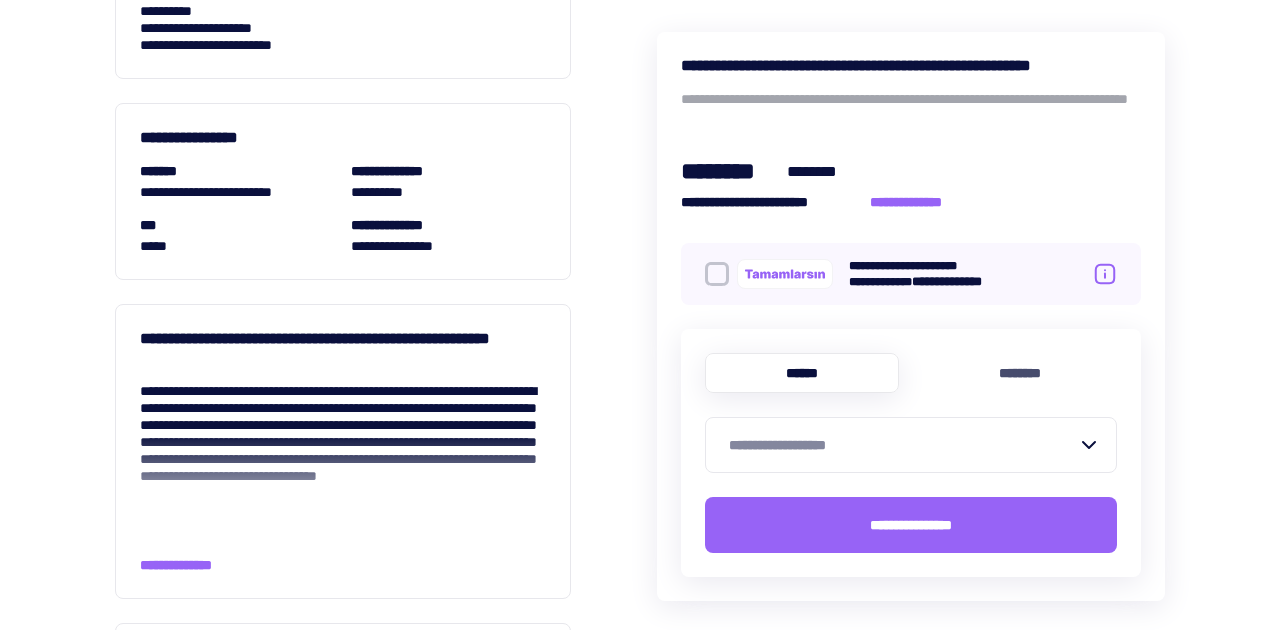 scroll, scrollTop: 1861, scrollLeft: 0, axis: vertical 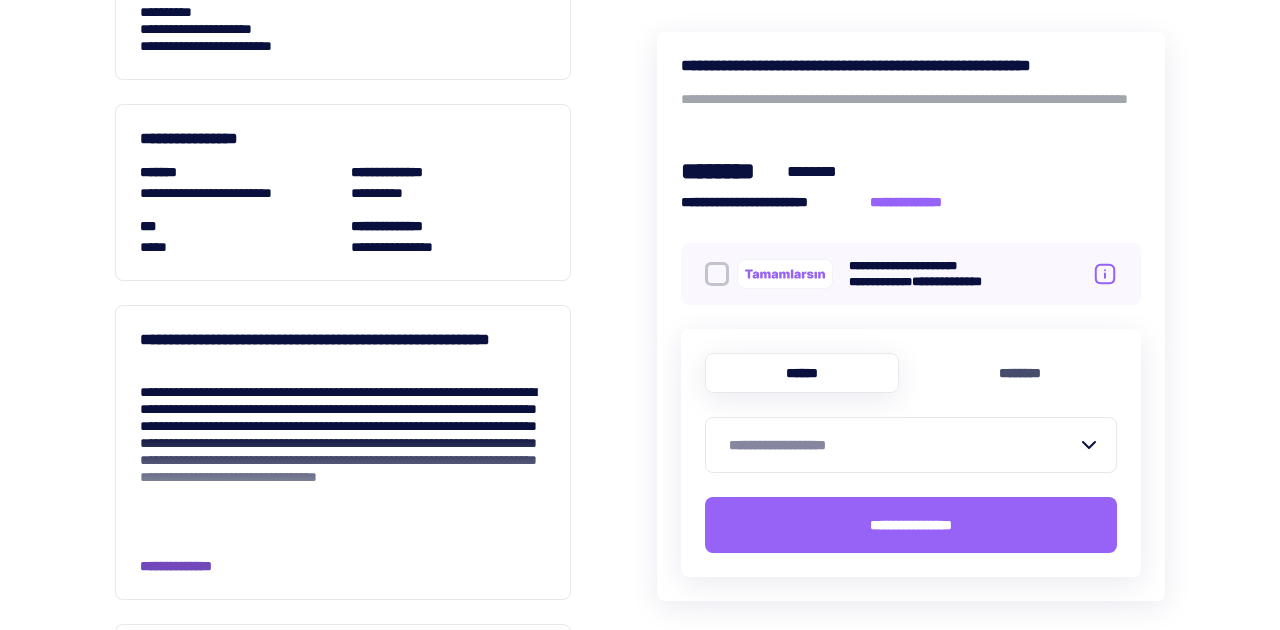 click on "**********" at bounding box center (191, 566) 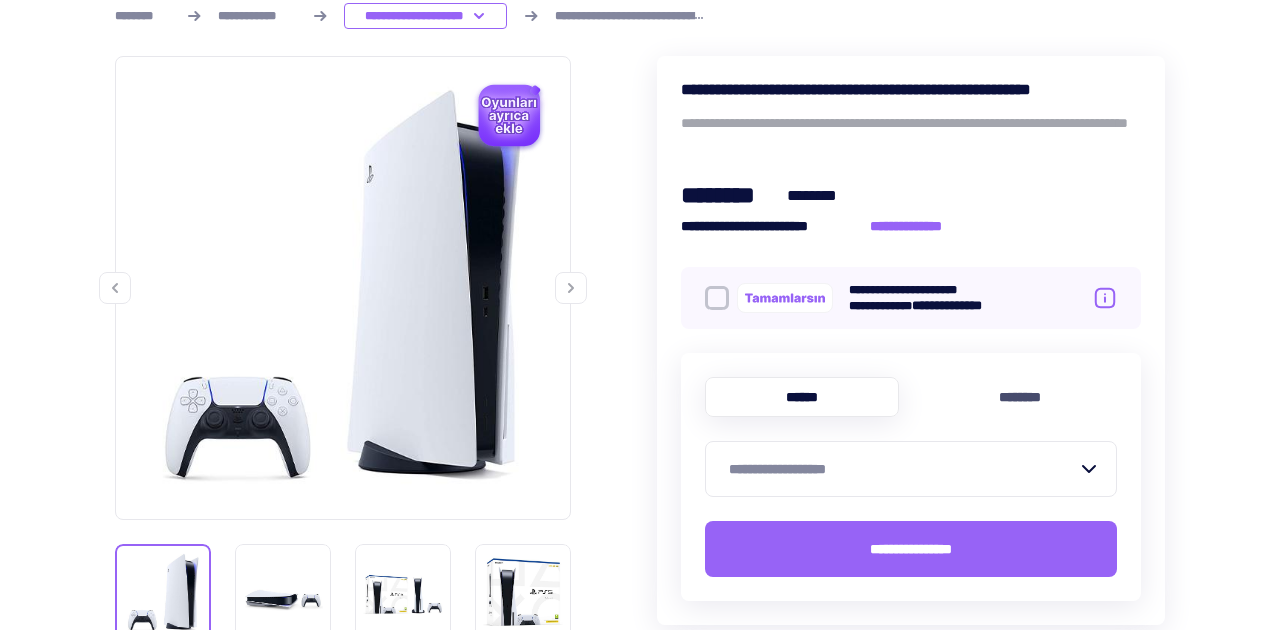 scroll, scrollTop: 318, scrollLeft: 0, axis: vertical 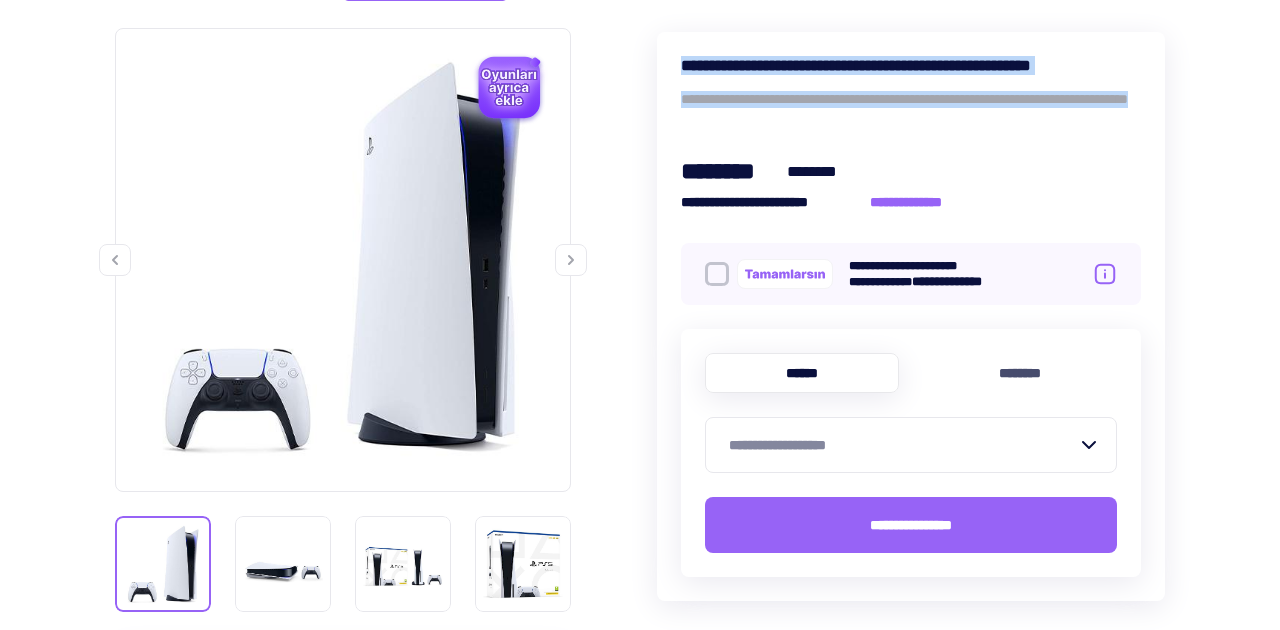 drag, startPoint x: 669, startPoint y: 56, endPoint x: 819, endPoint y: 110, distance: 159.42397 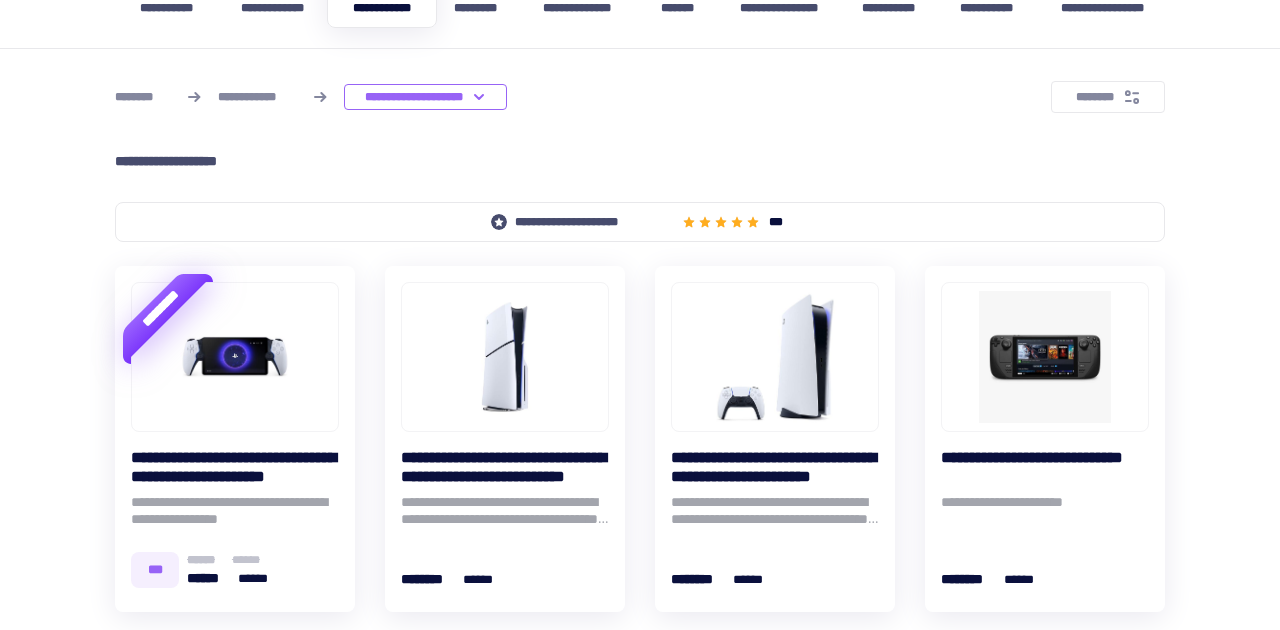 scroll, scrollTop: 216, scrollLeft: 0, axis: vertical 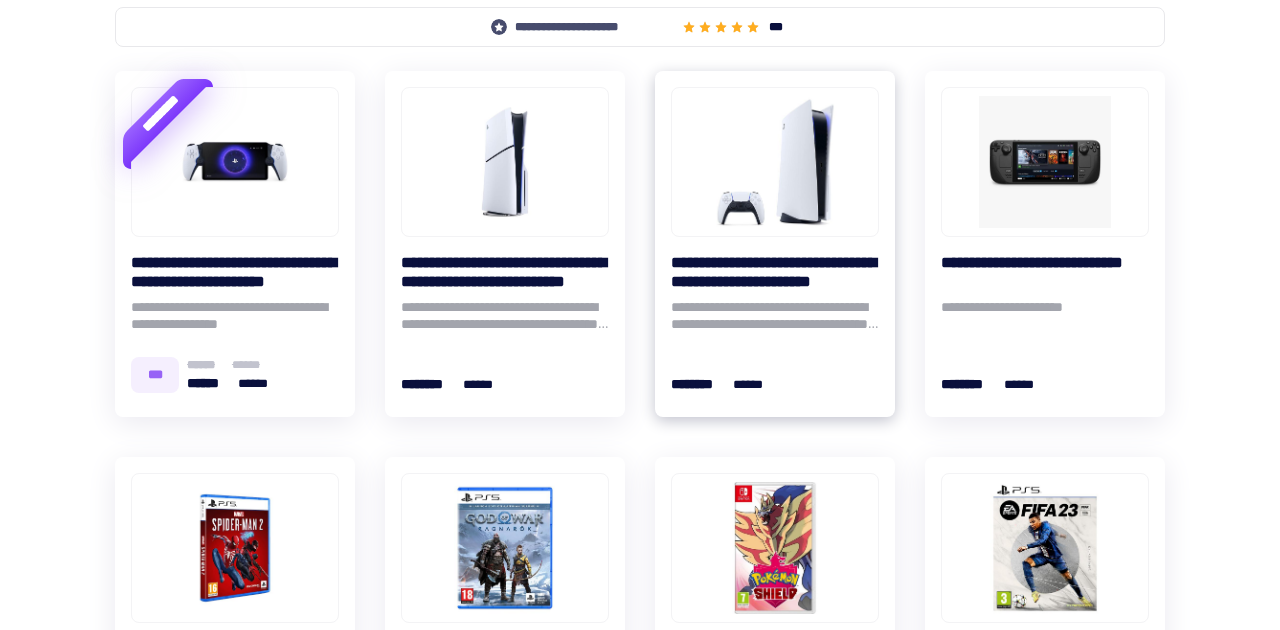 click at bounding box center [775, 162] 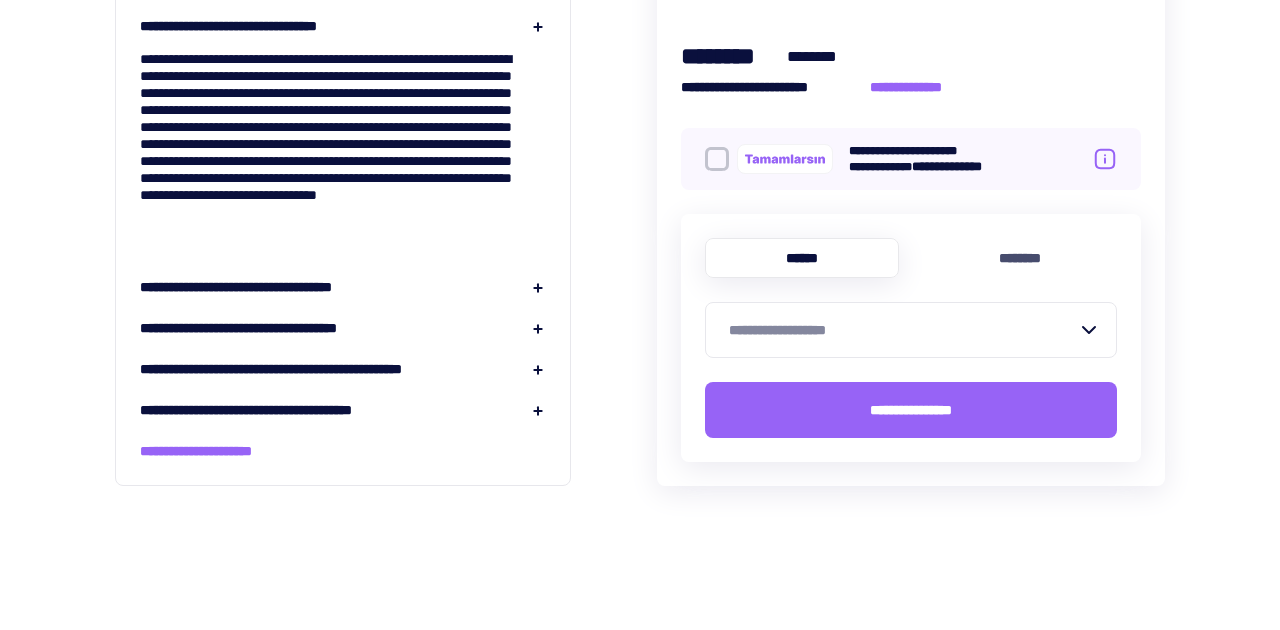 scroll, scrollTop: 2512, scrollLeft: 0, axis: vertical 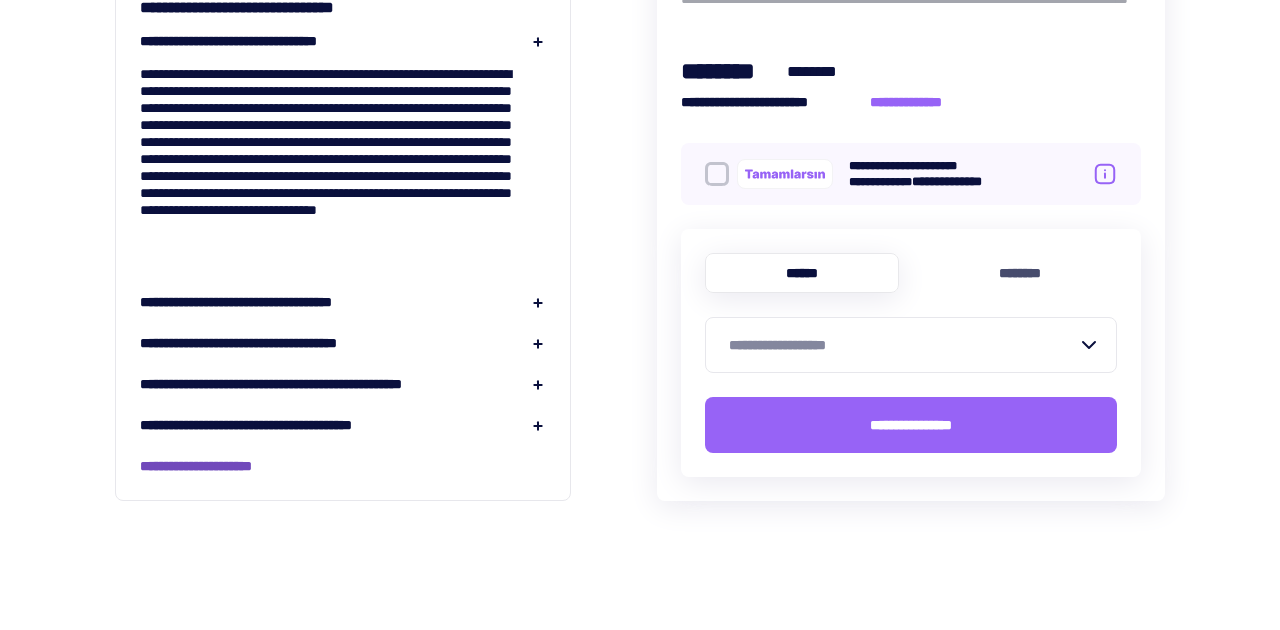 click on "**********" at bounding box center (220, 466) 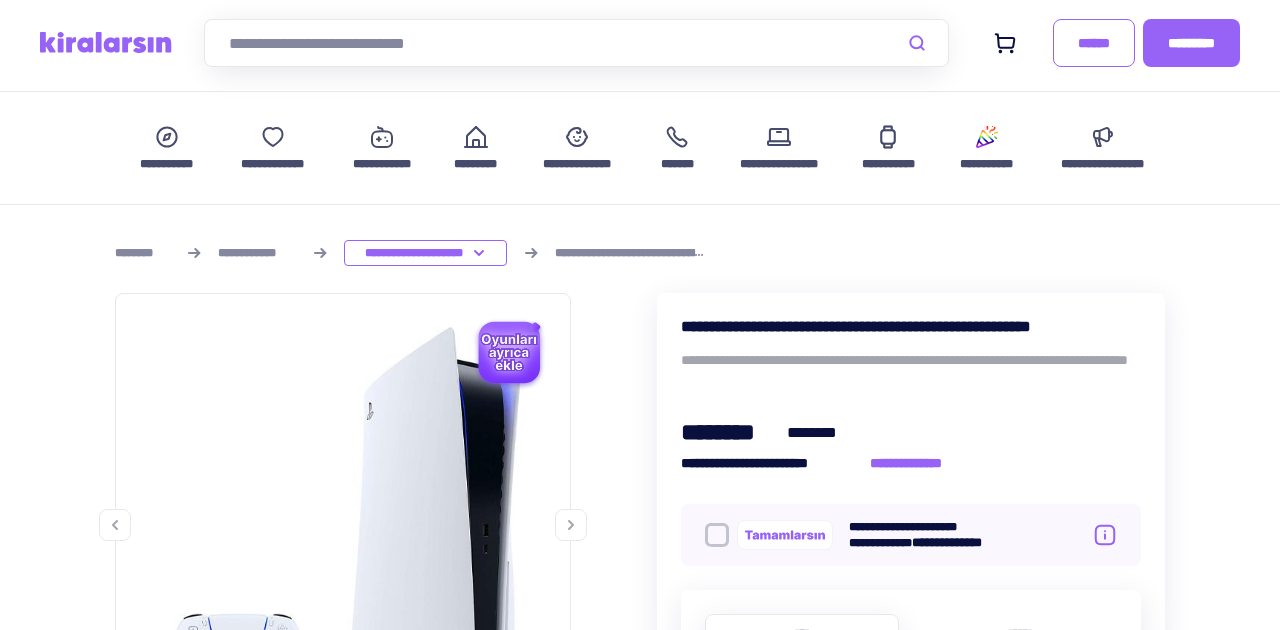 scroll, scrollTop: 73, scrollLeft: 0, axis: vertical 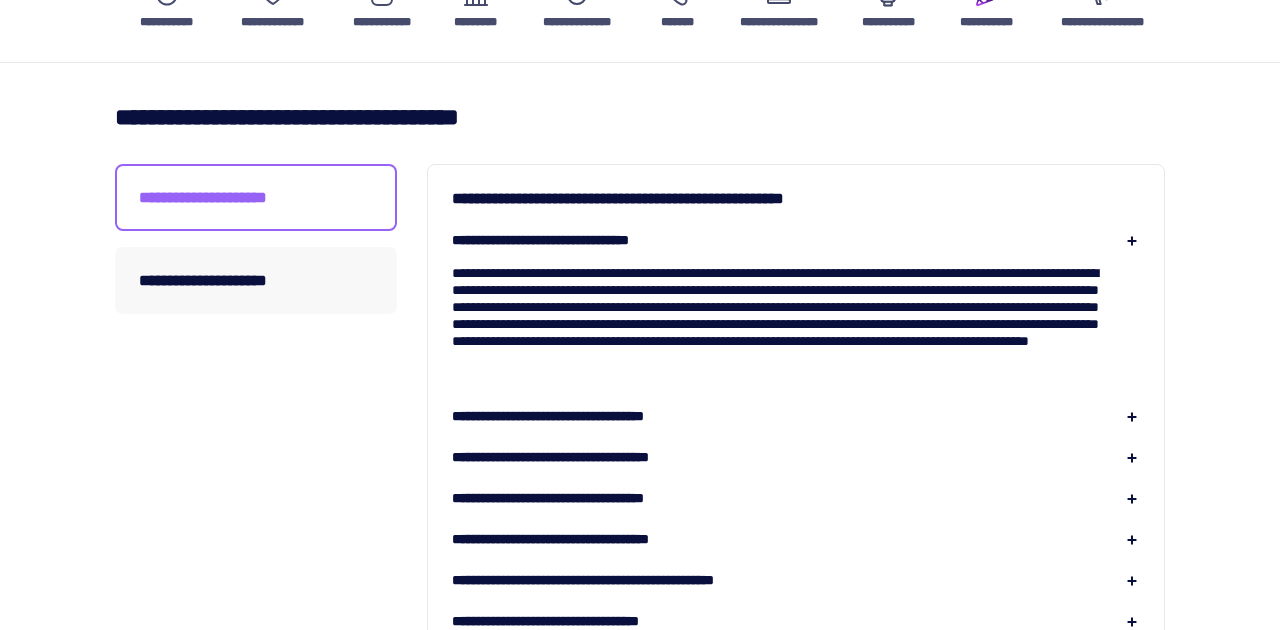 click on "**********" at bounding box center [588, 416] 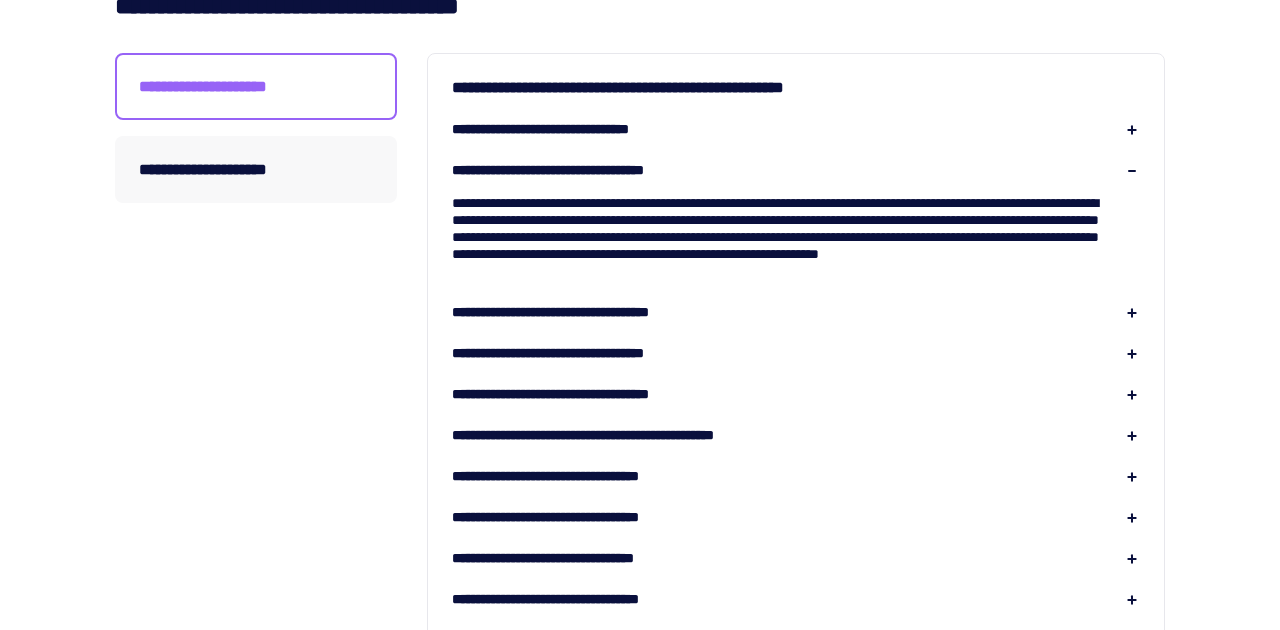 scroll, scrollTop: 335, scrollLeft: 0, axis: vertical 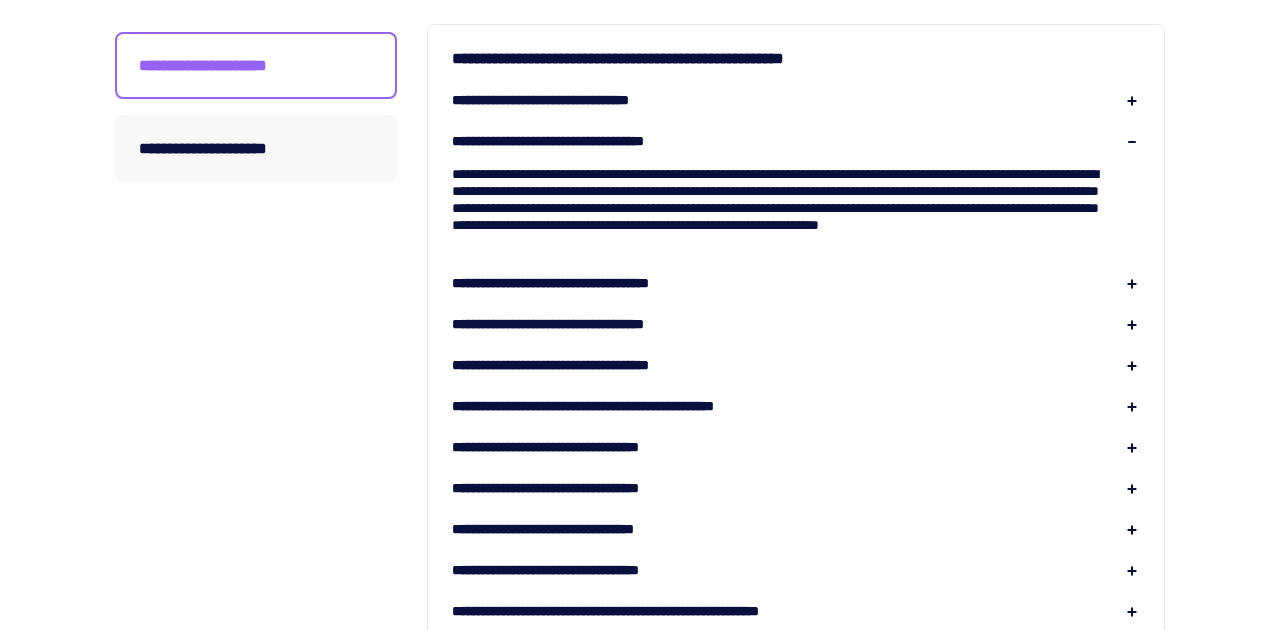 click on "**********" at bounding box center [796, 889] 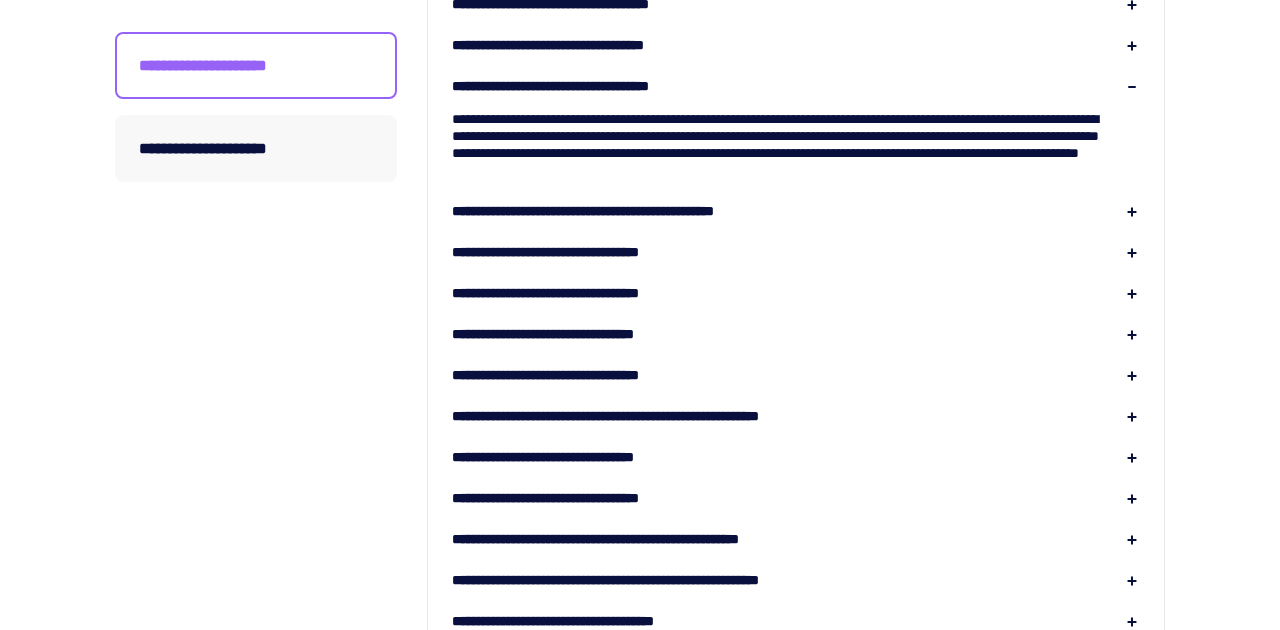 scroll, scrollTop: 520, scrollLeft: 0, axis: vertical 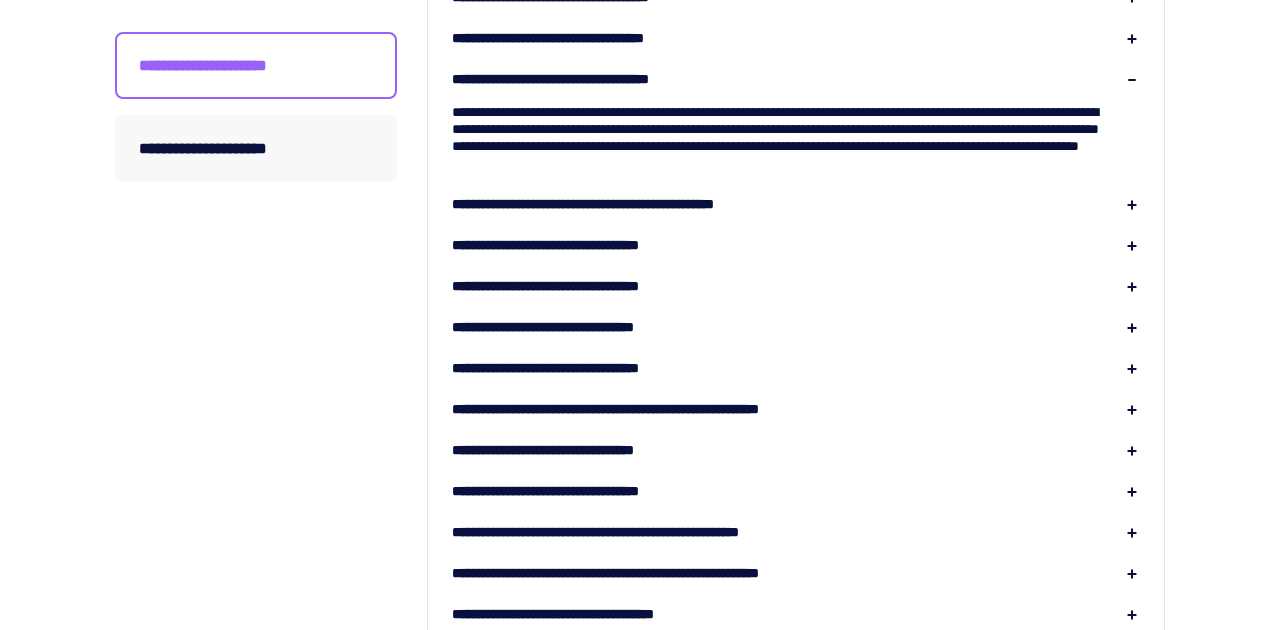 click on "**********" at bounding box center (584, 286) 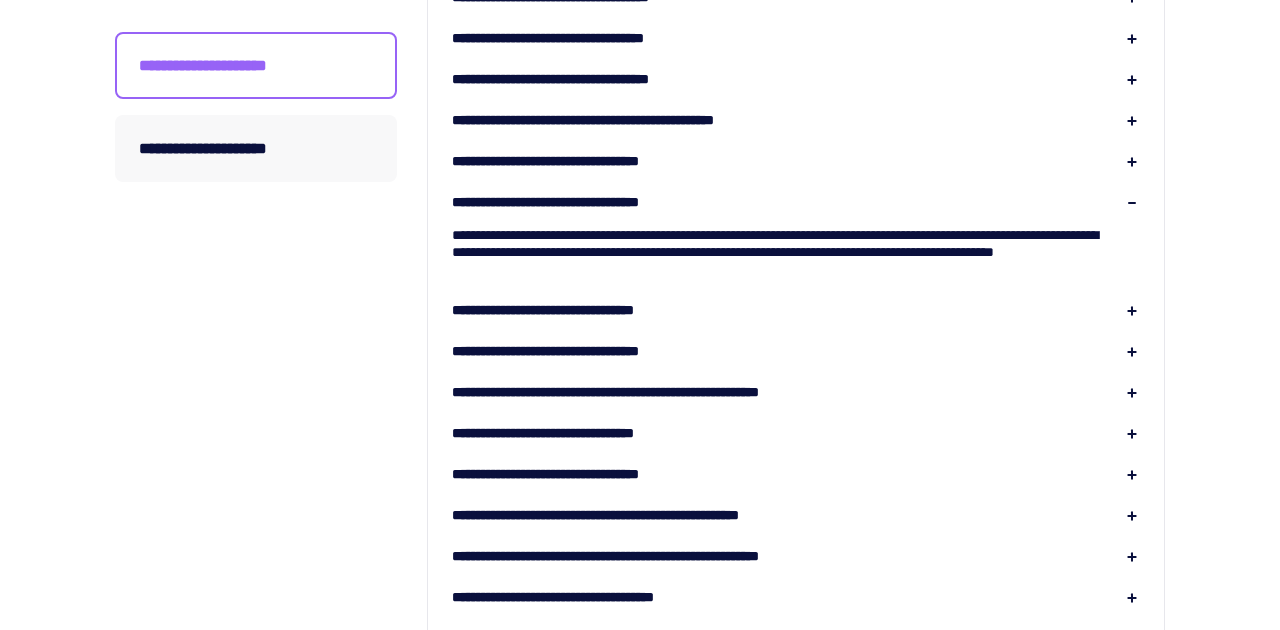 click on "**********" at bounding box center (578, 310) 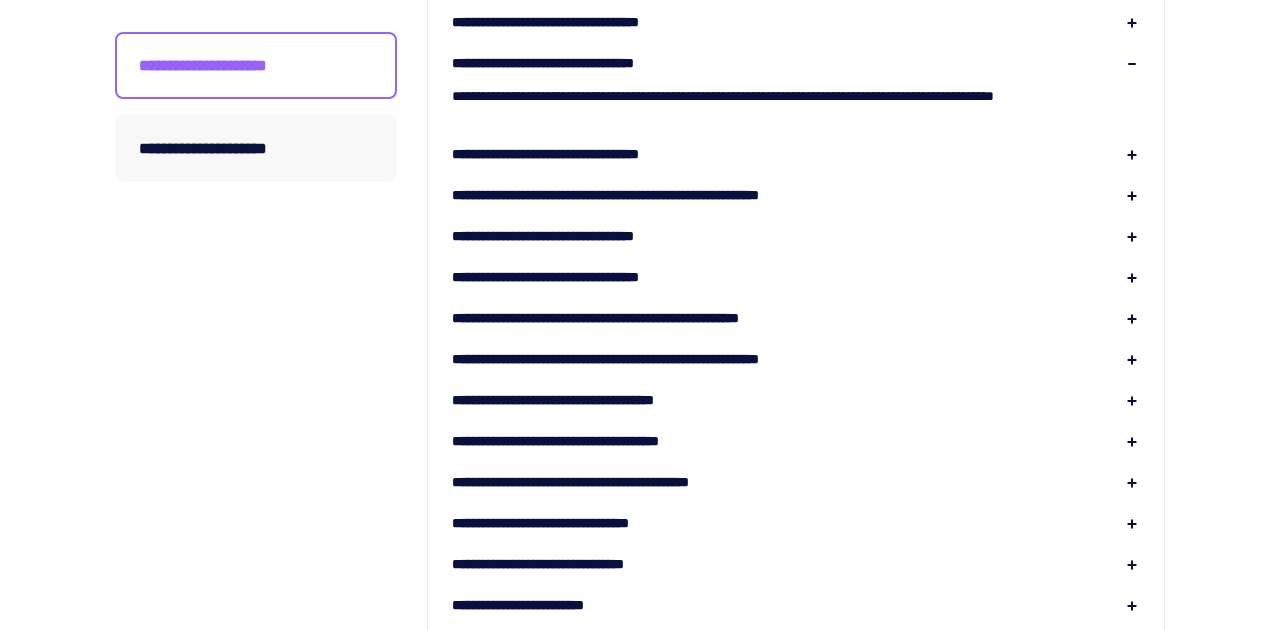 scroll, scrollTop: 707, scrollLeft: 0, axis: vertical 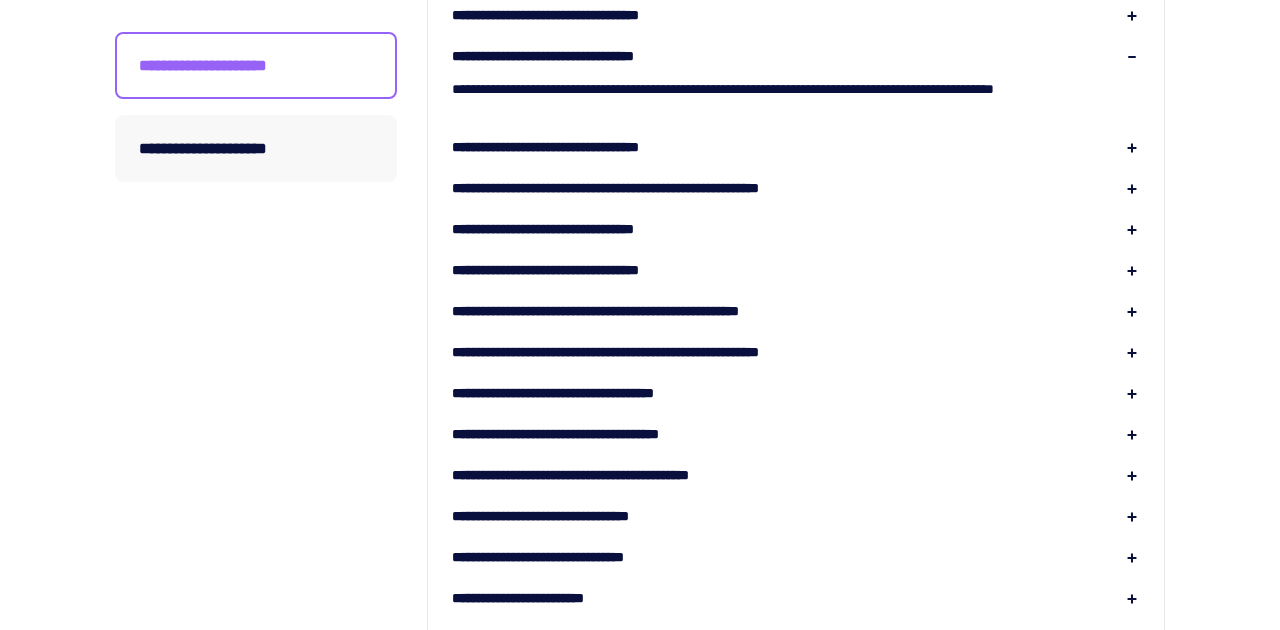 click on "**********" at bounding box center [581, 147] 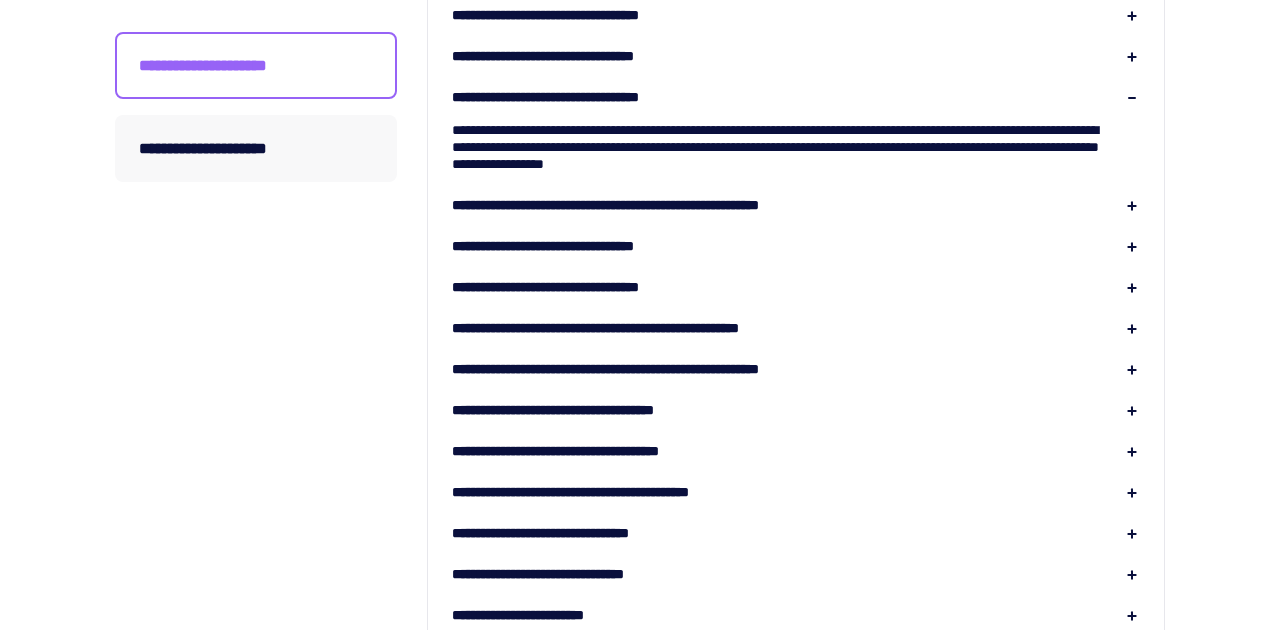 click on "**********" at bounding box center (796, 500) 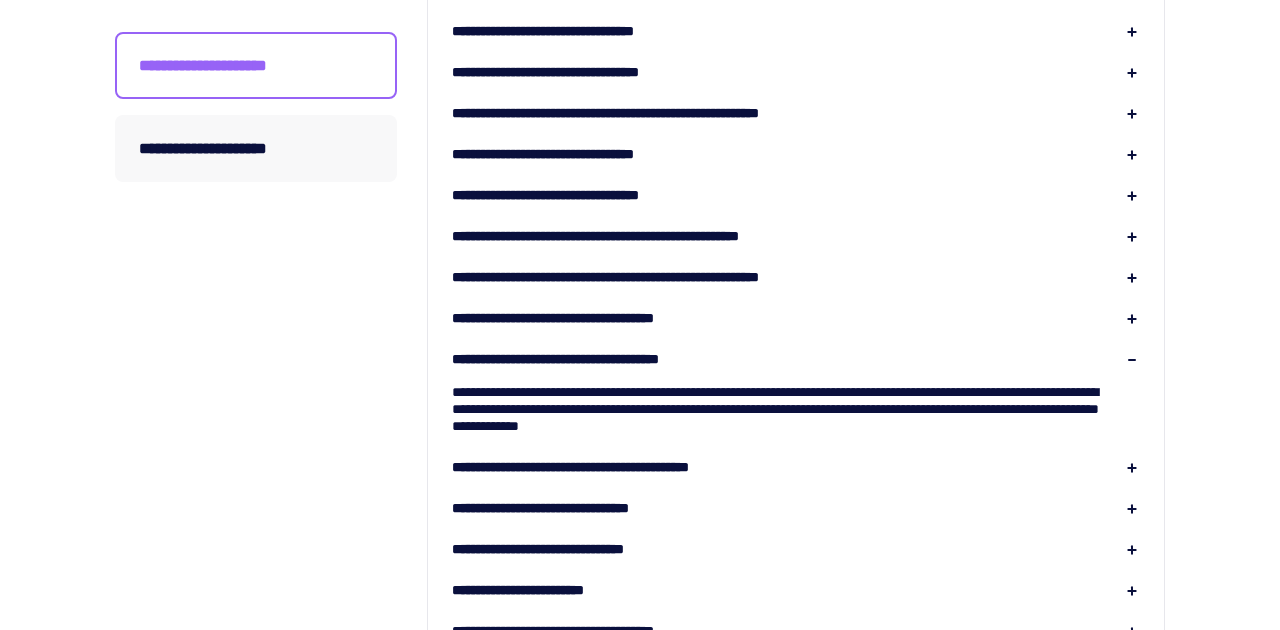 scroll, scrollTop: 733, scrollLeft: 0, axis: vertical 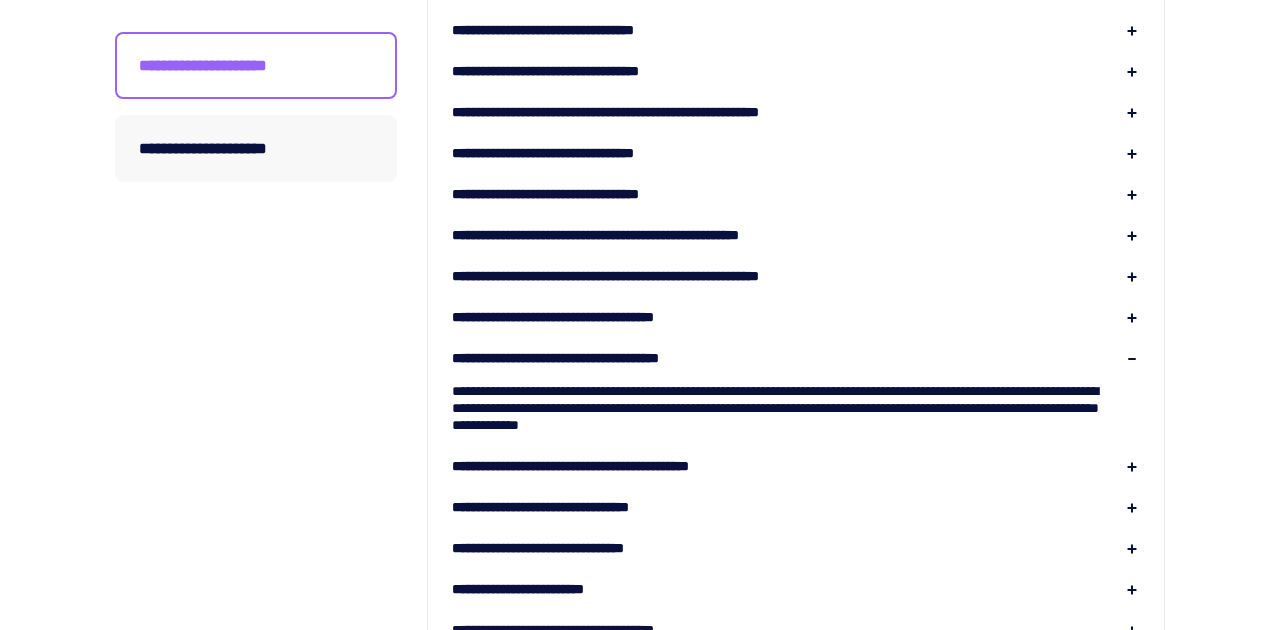 click on "**********" at bounding box center [674, 276] 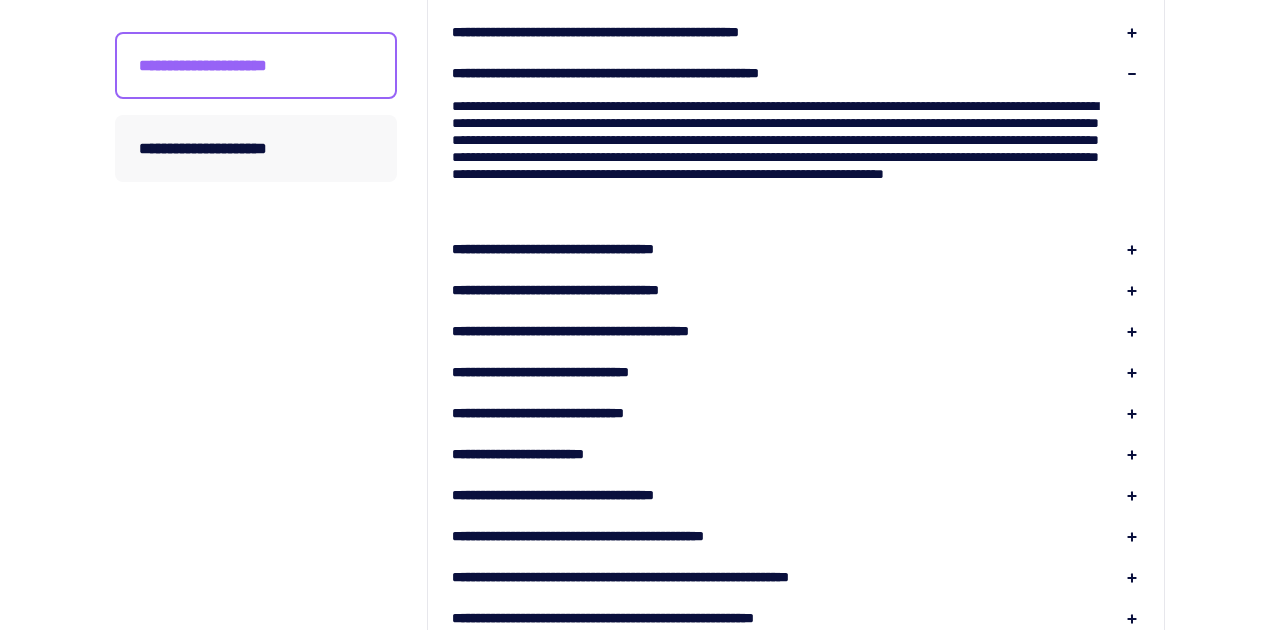 scroll, scrollTop: 937, scrollLeft: 0, axis: vertical 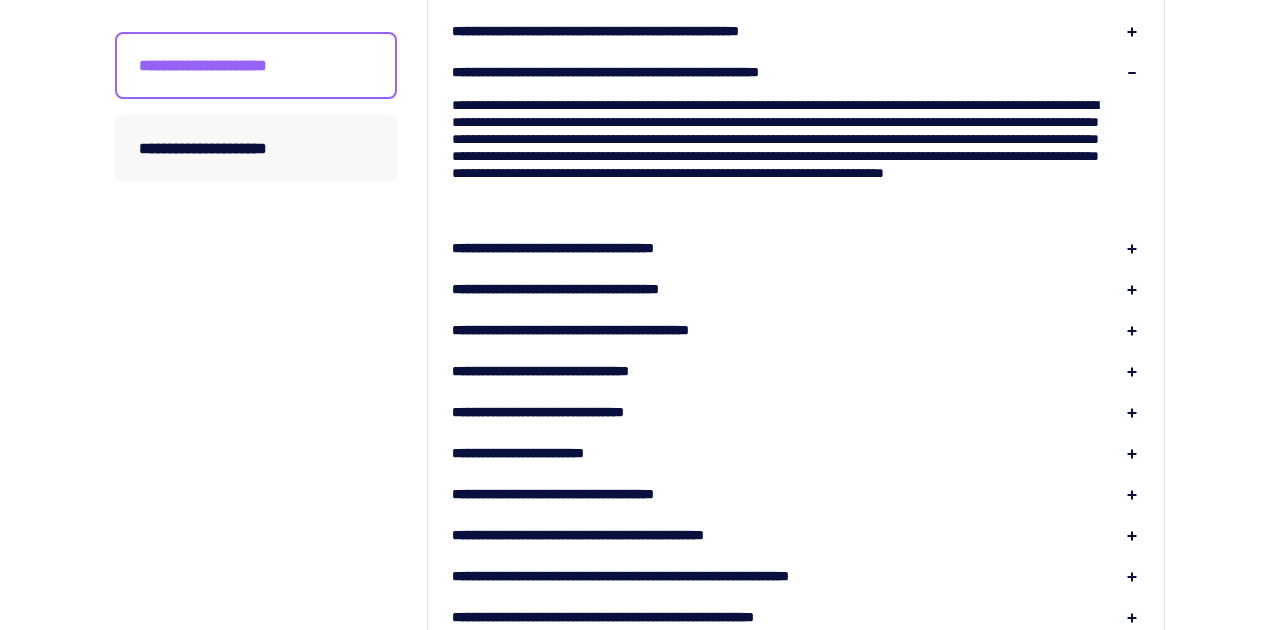click on "**********" at bounding box center [588, 248] 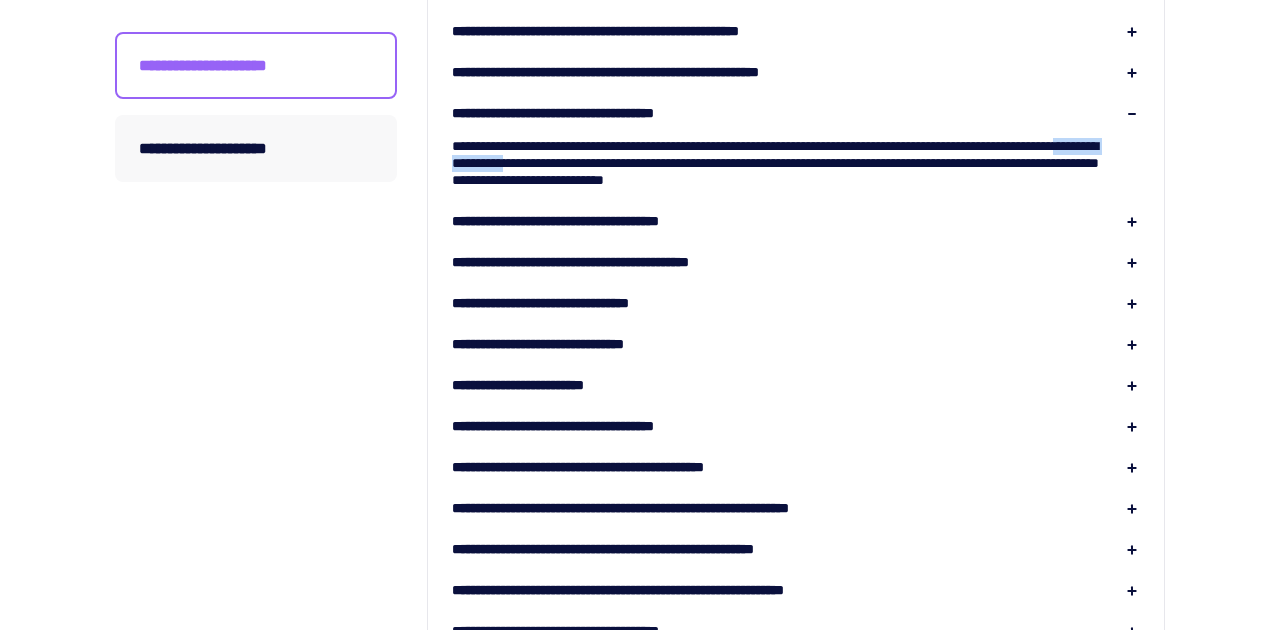 drag, startPoint x: 613, startPoint y: 156, endPoint x: 756, endPoint y: 156, distance: 143 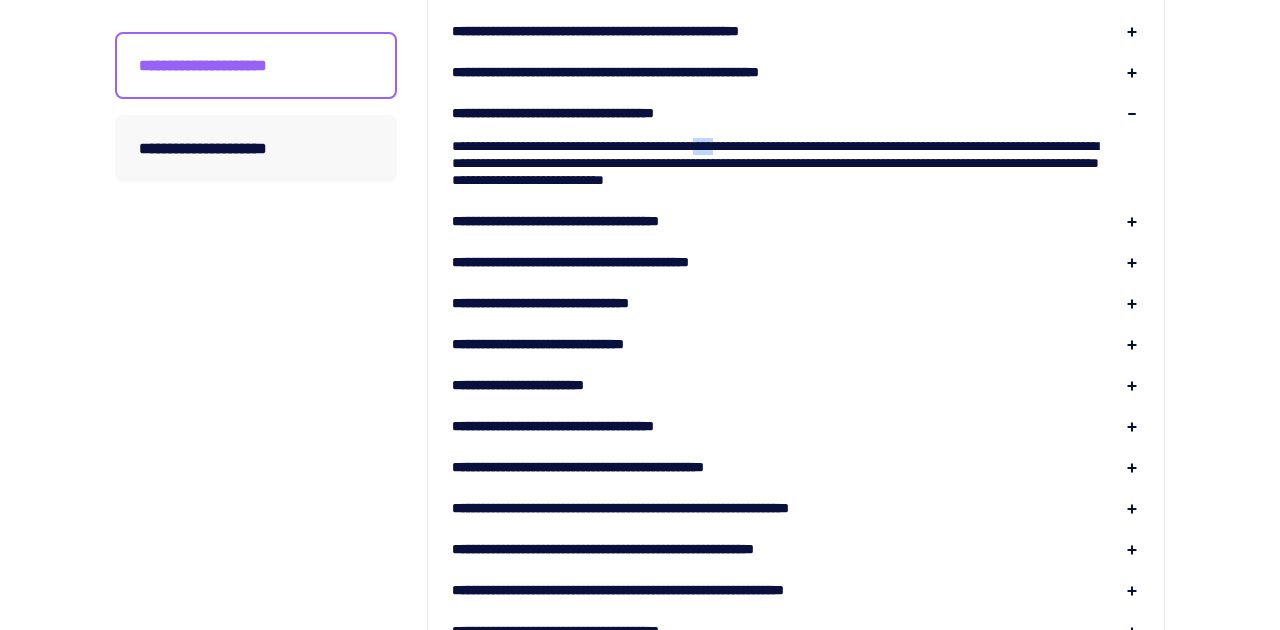 drag, startPoint x: 798, startPoint y: 145, endPoint x: 772, endPoint y: 153, distance: 27.202942 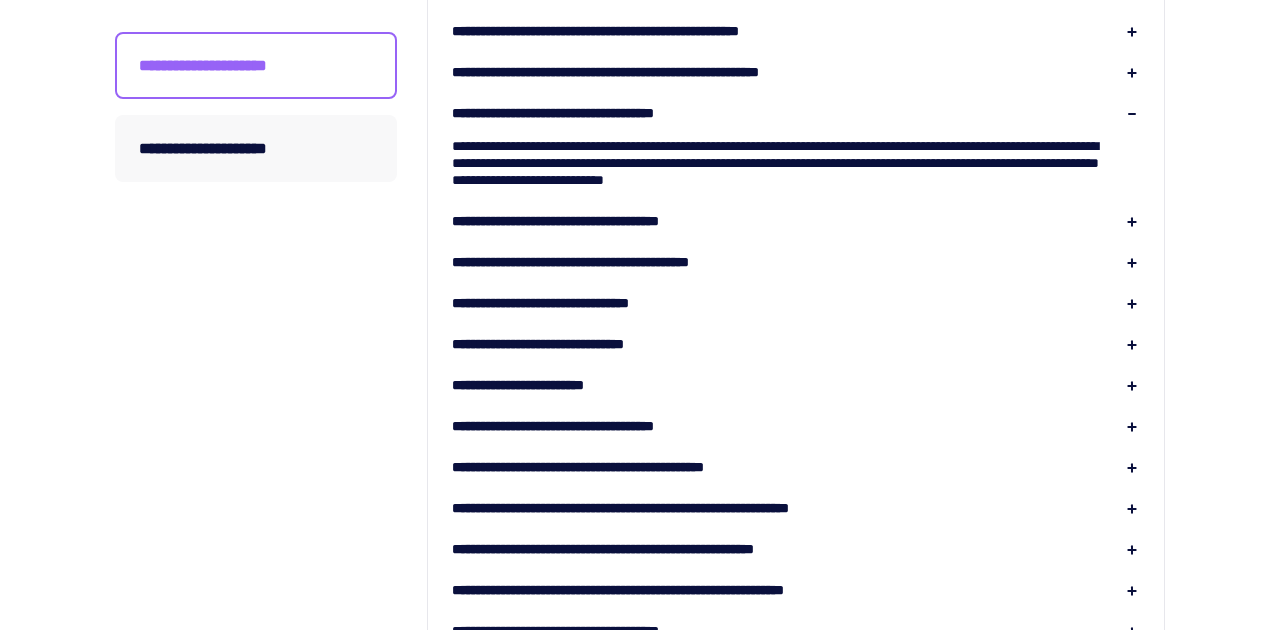 click on "**********" at bounding box center (796, 155) 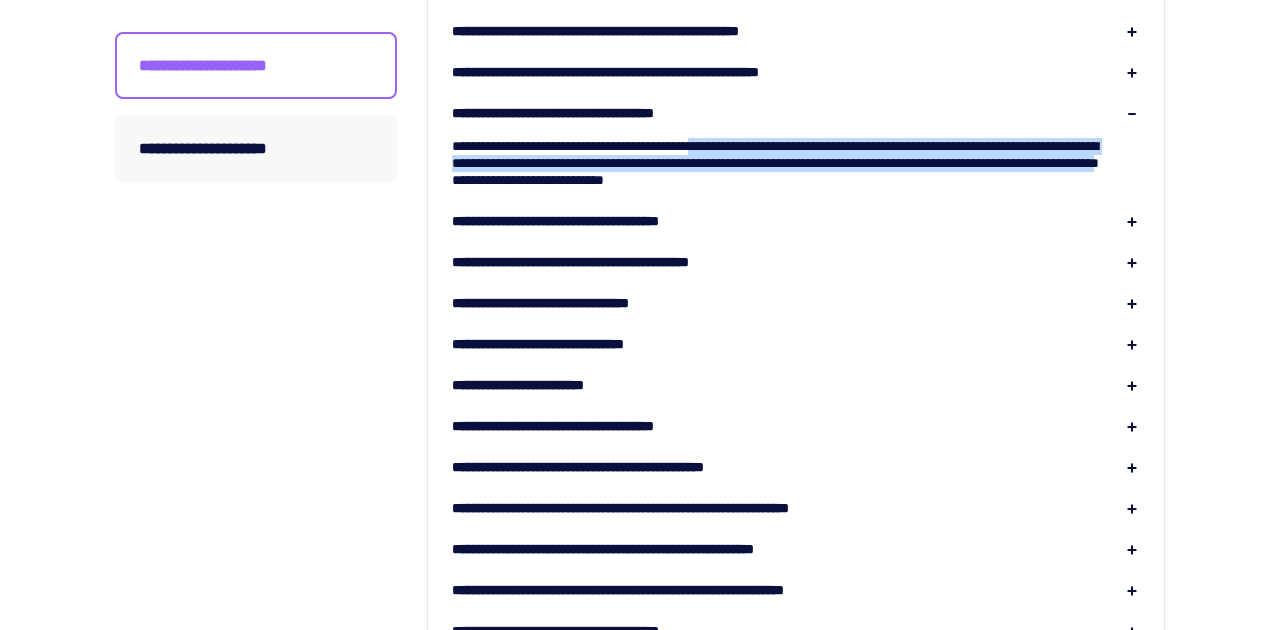 drag, startPoint x: 772, startPoint y: 153, endPoint x: 862, endPoint y: 179, distance: 93.680305 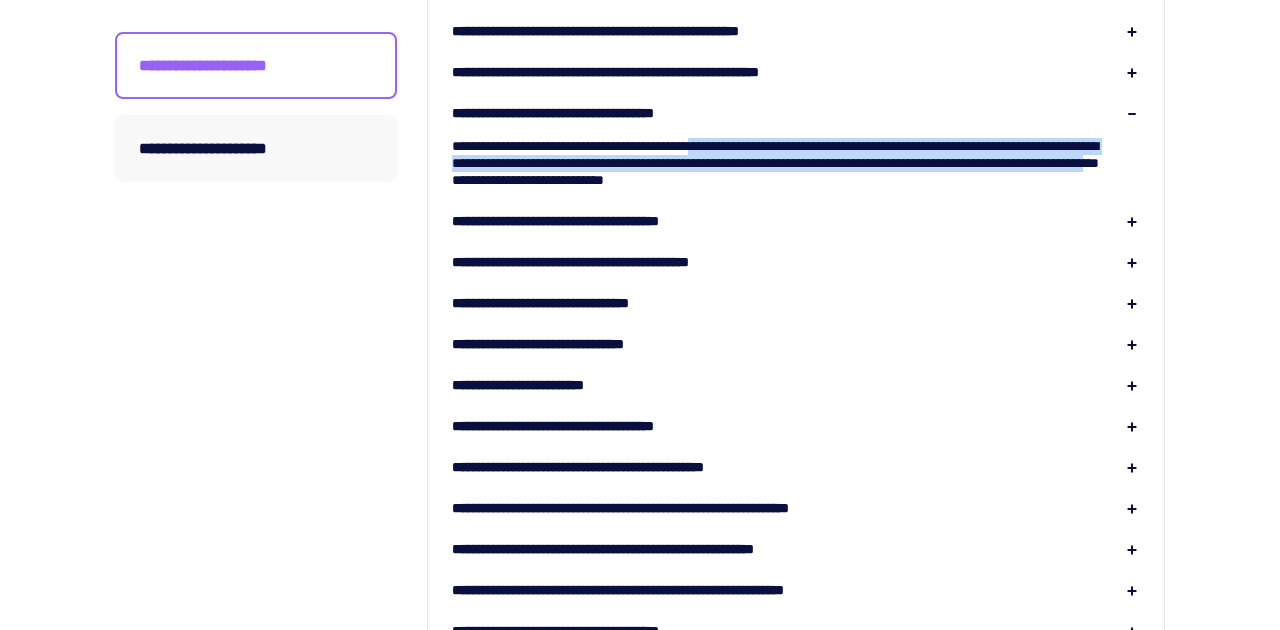 click on "**********" at bounding box center [796, 155] 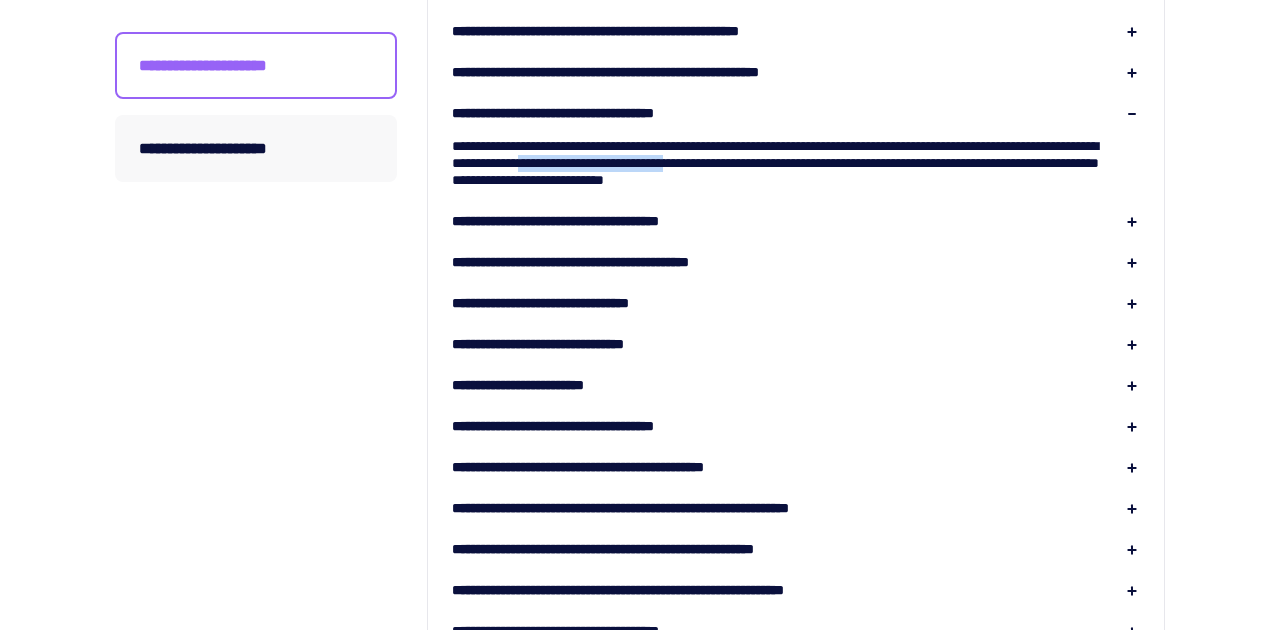 drag, startPoint x: 772, startPoint y: 162, endPoint x: 991, endPoint y: 166, distance: 219.03653 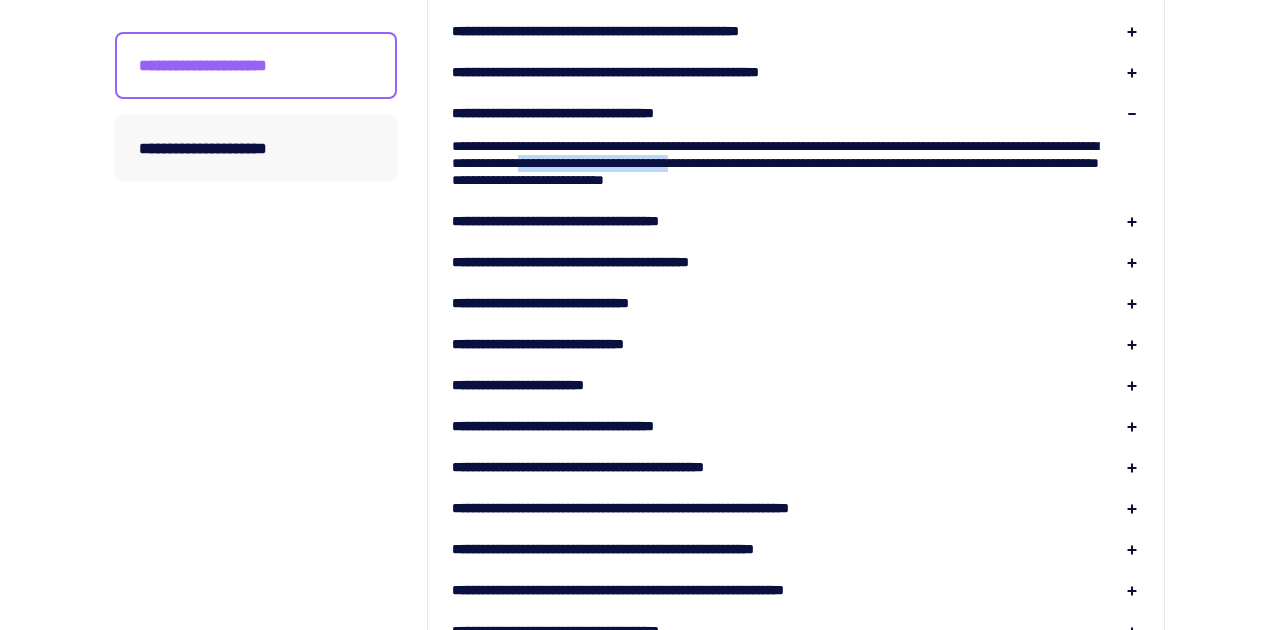 click on "**********" at bounding box center [796, 155] 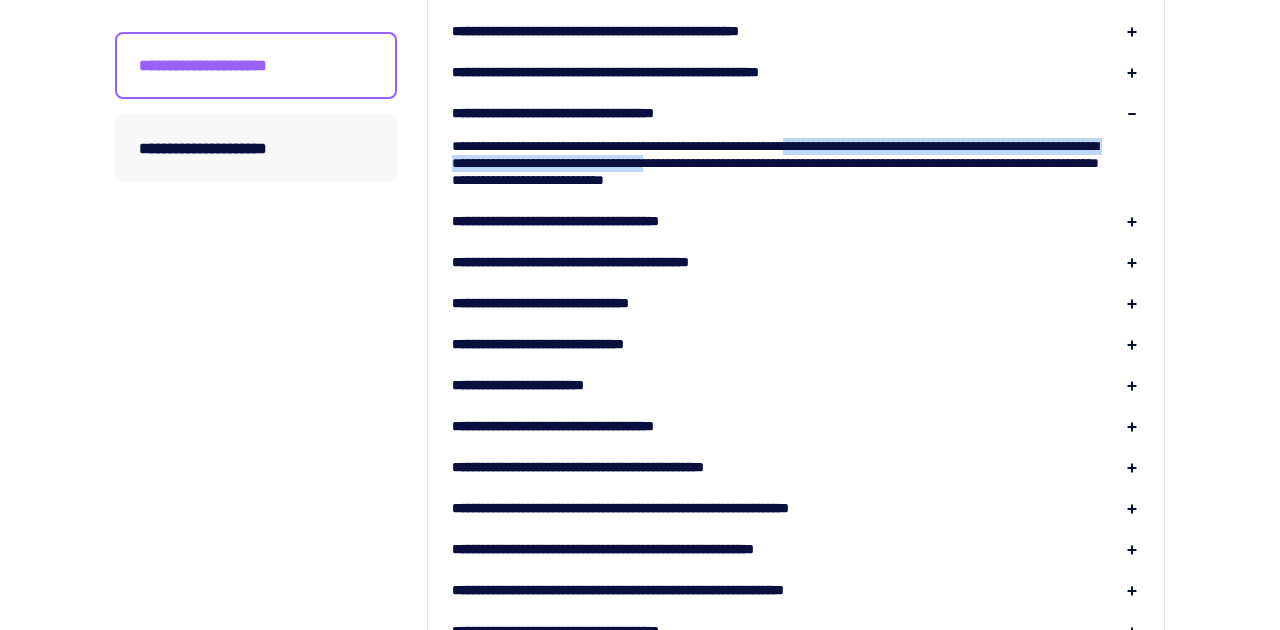 drag, startPoint x: 888, startPoint y: 150, endPoint x: 964, endPoint y: 168, distance: 78.10249 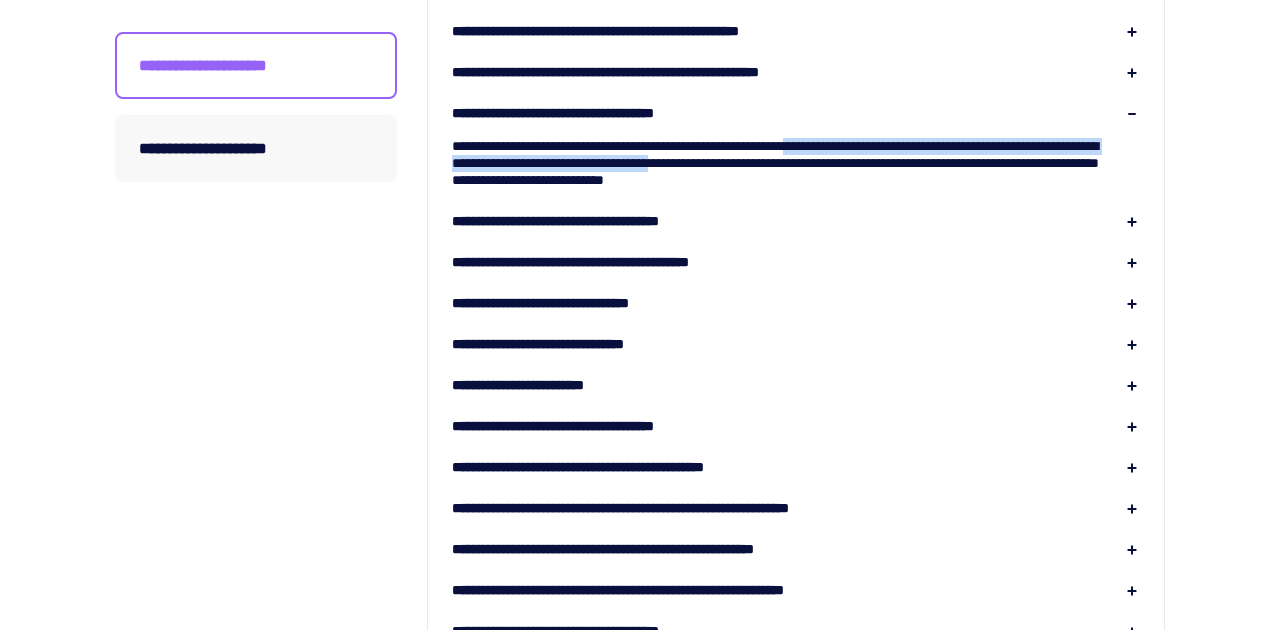 click on "**********" at bounding box center (796, 155) 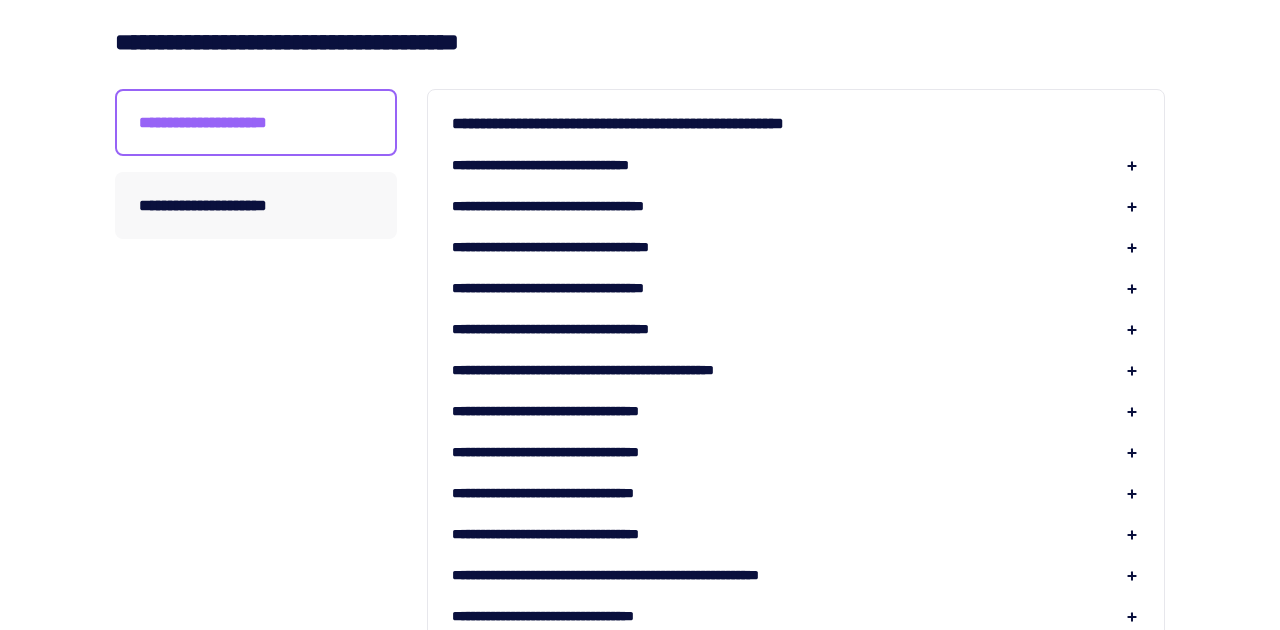 scroll, scrollTop: 0, scrollLeft: 0, axis: both 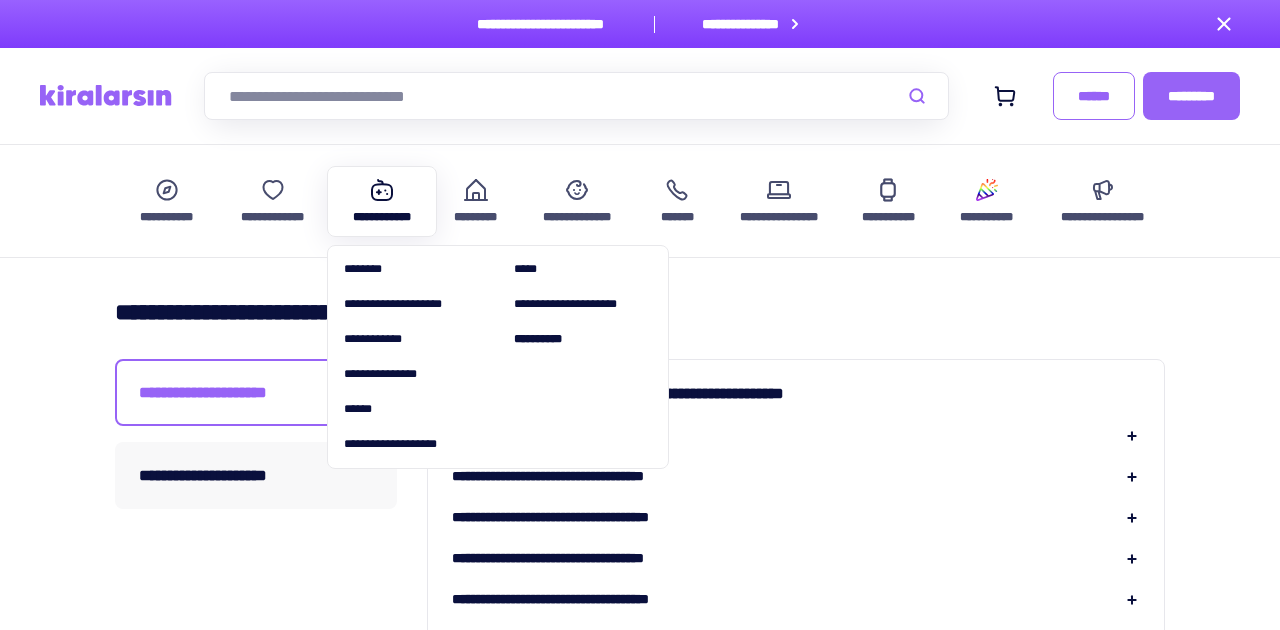 click at bounding box center [382, 190] 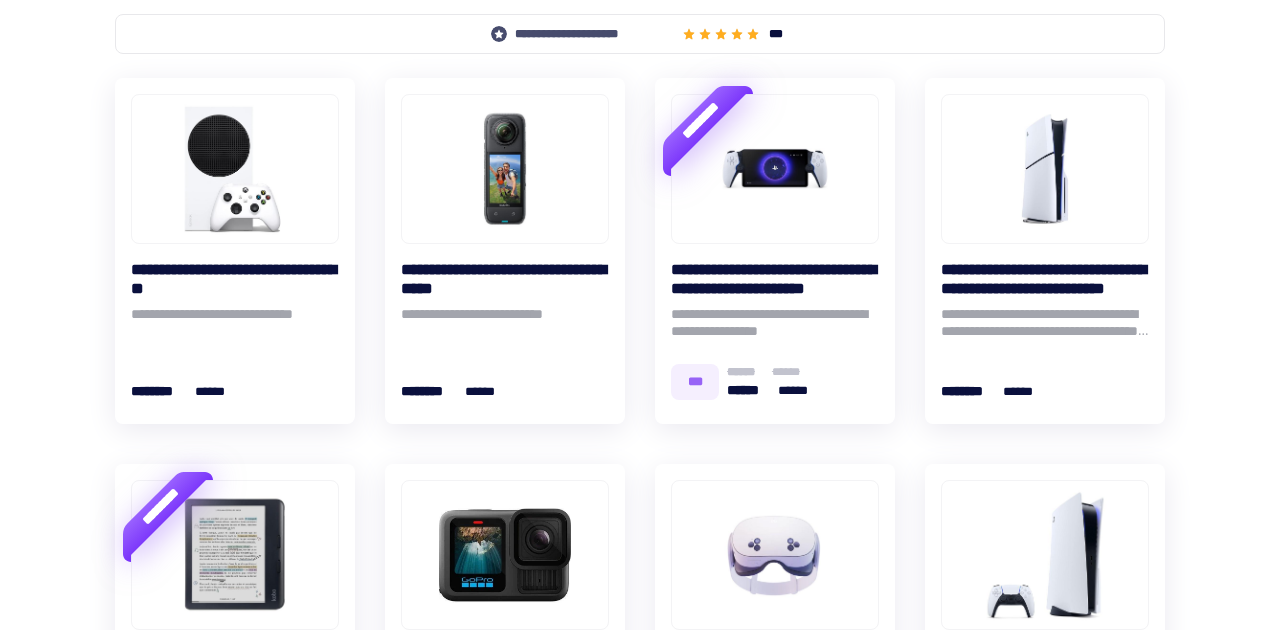 scroll, scrollTop: 0, scrollLeft: 0, axis: both 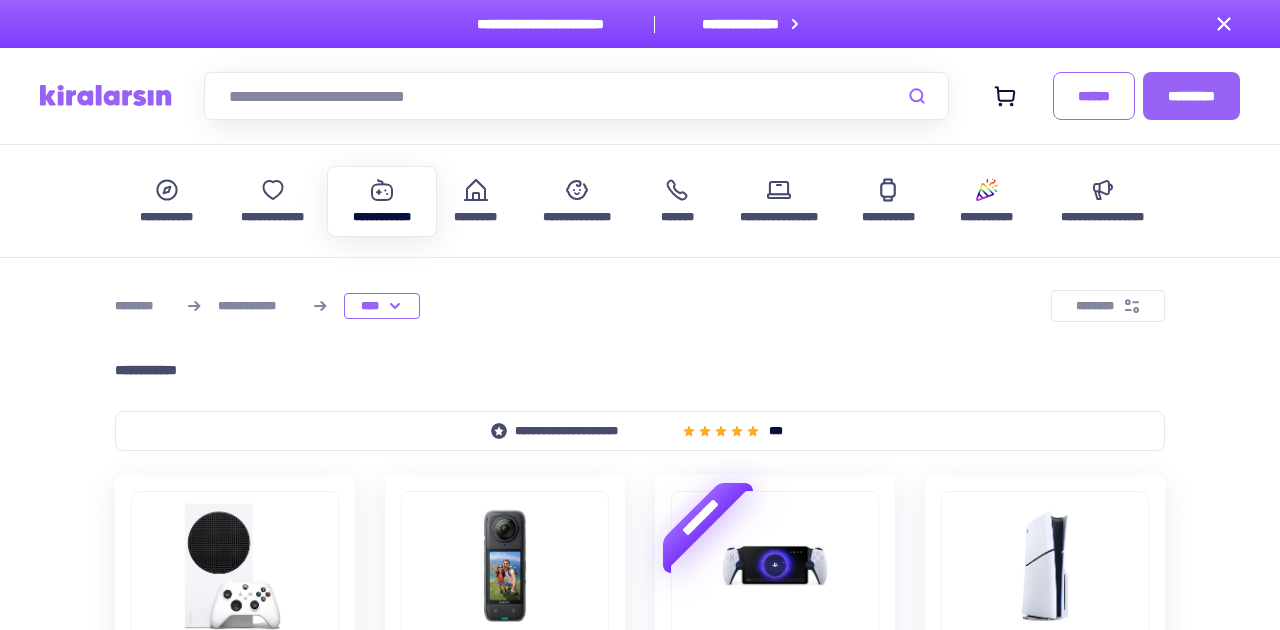 click at bounding box center (576, 96) 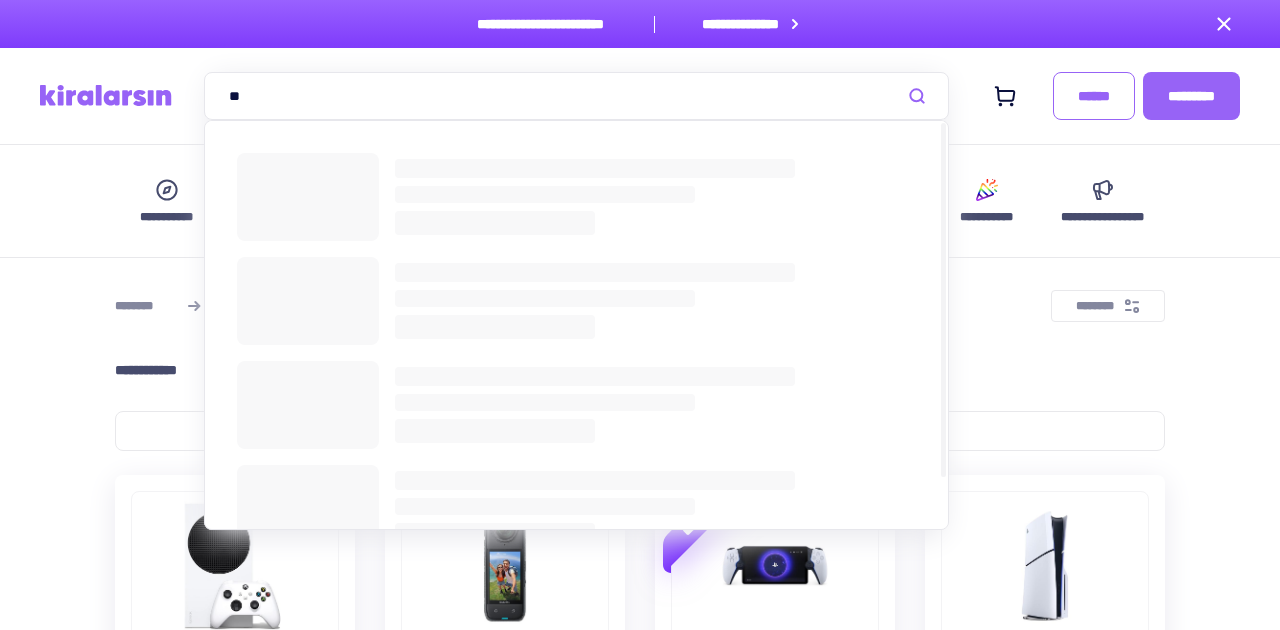 type on "*" 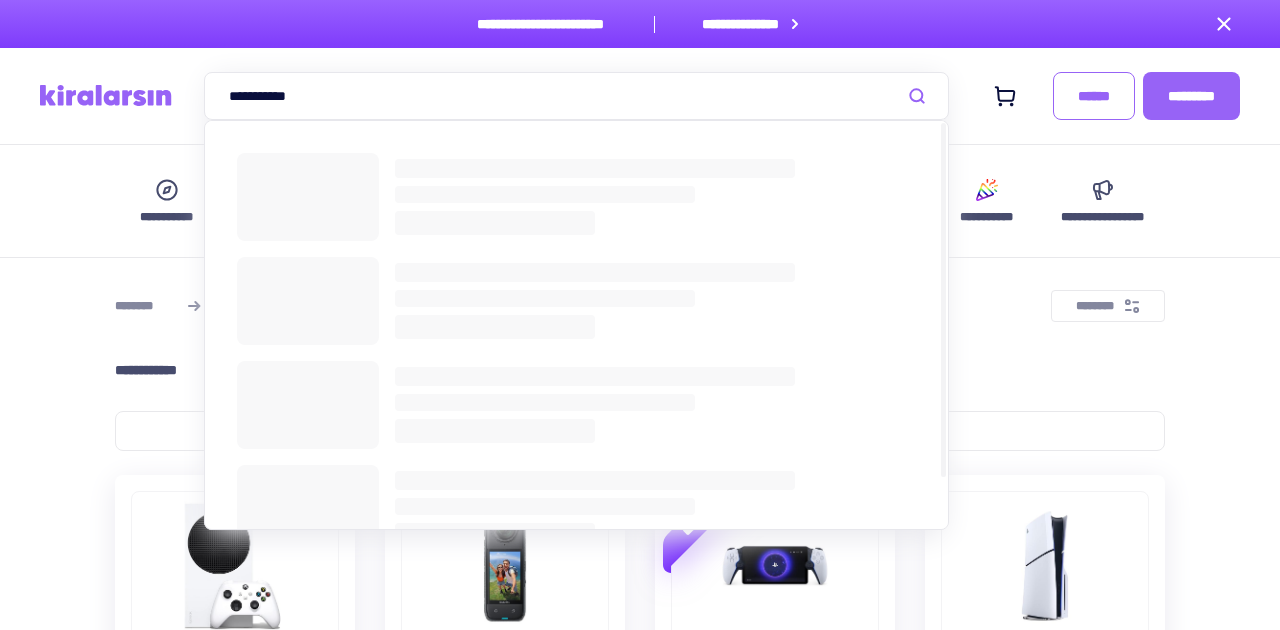 type on "**********" 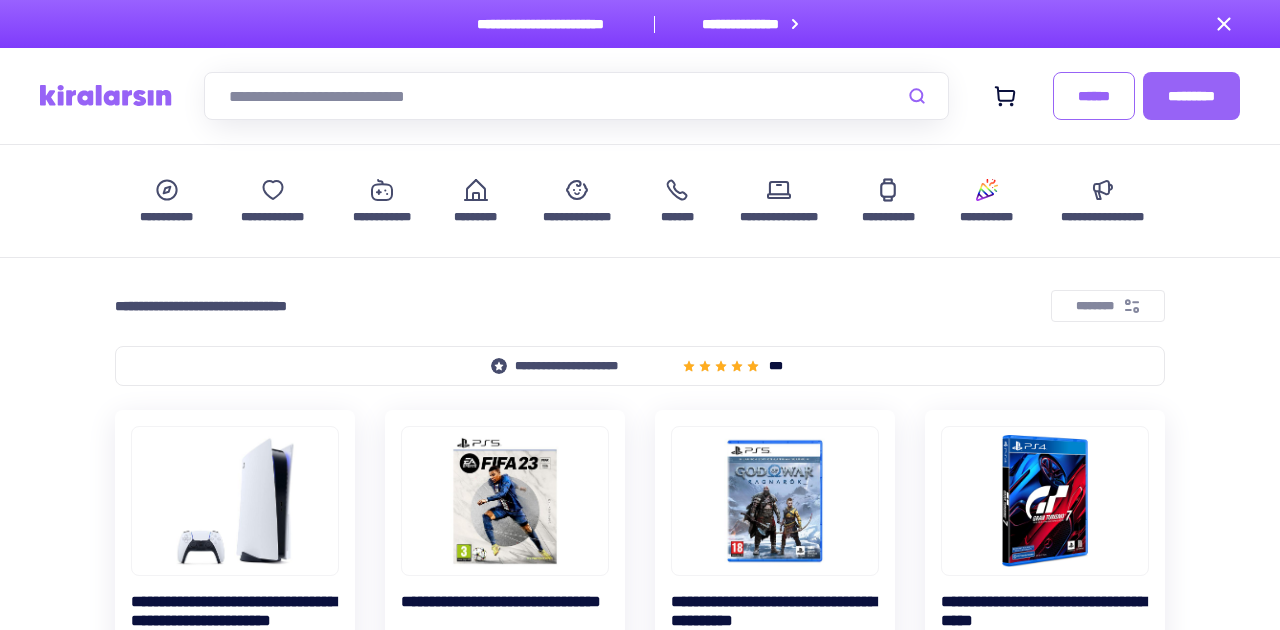 scroll, scrollTop: 289, scrollLeft: 0, axis: vertical 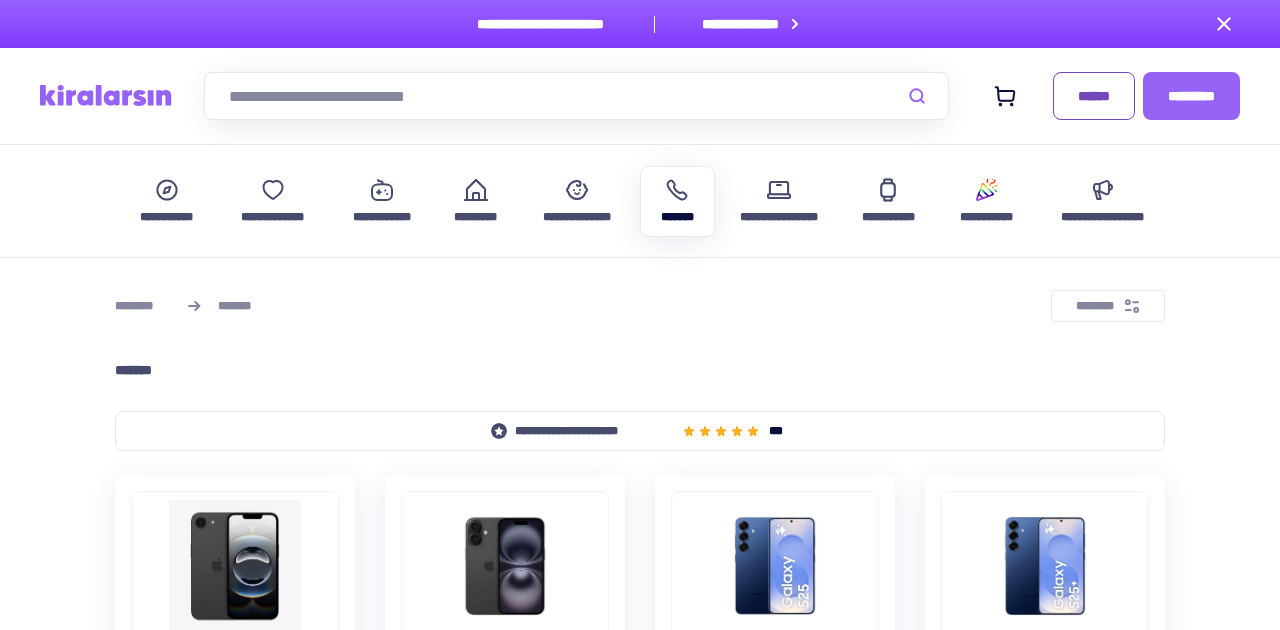 click on "******" at bounding box center (1094, 96) 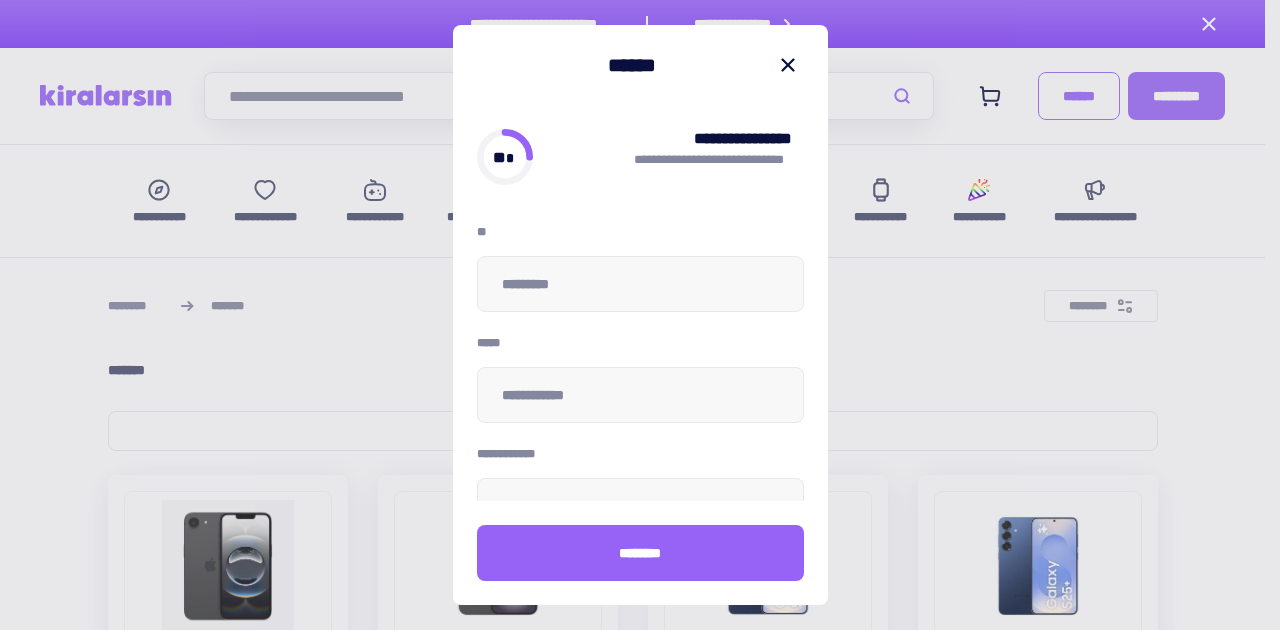 click on "**********" at bounding box center (640, 268) 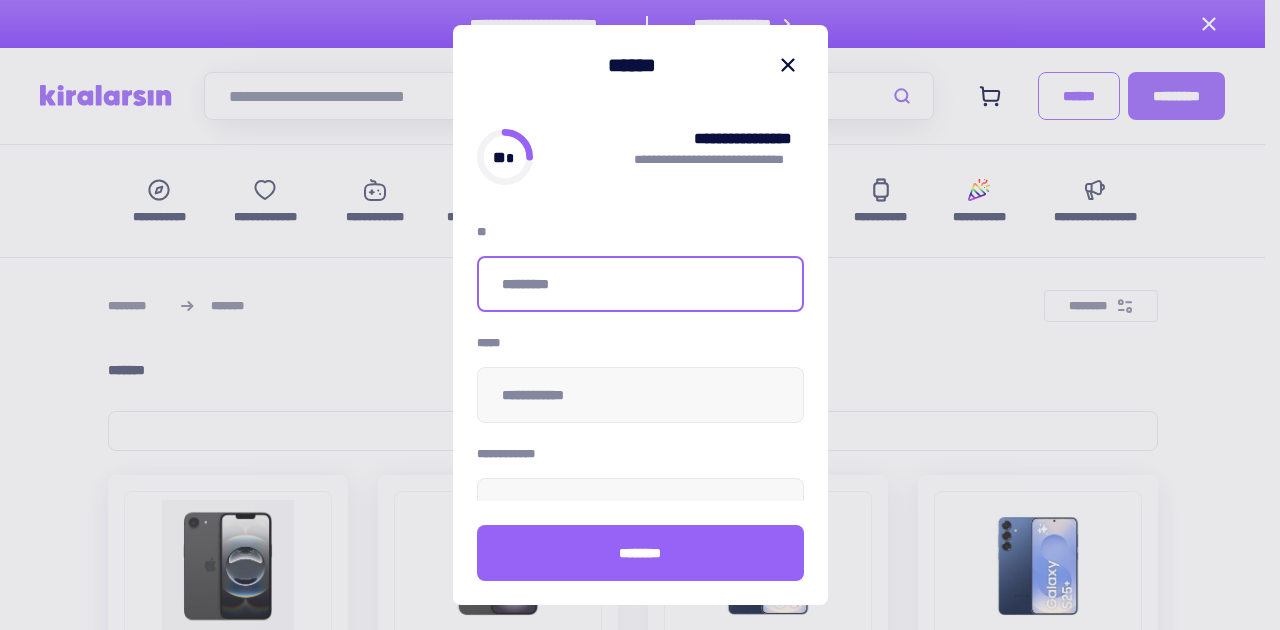 click at bounding box center [640, 284] 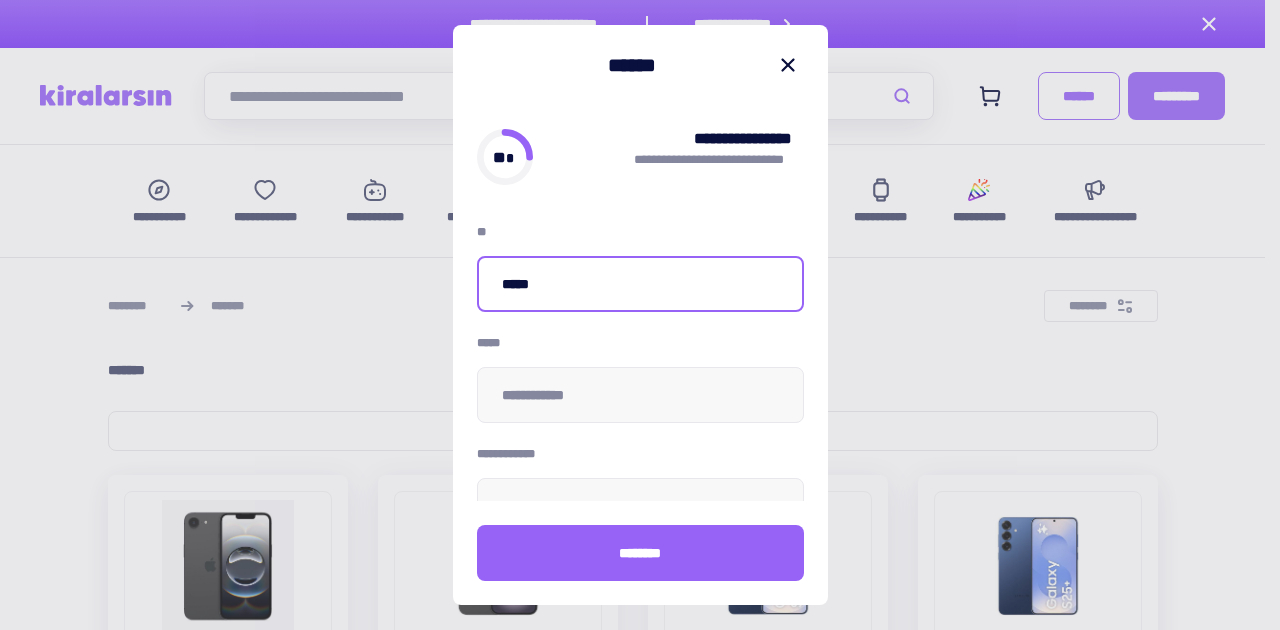 type on "*****" 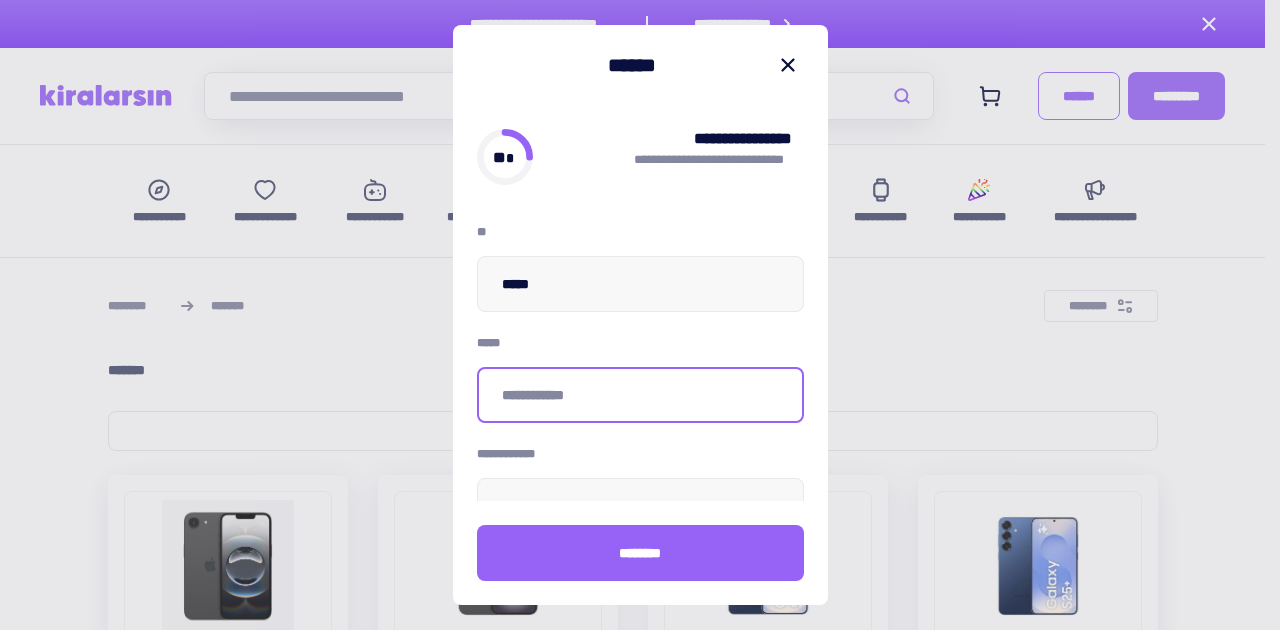 type on "*" 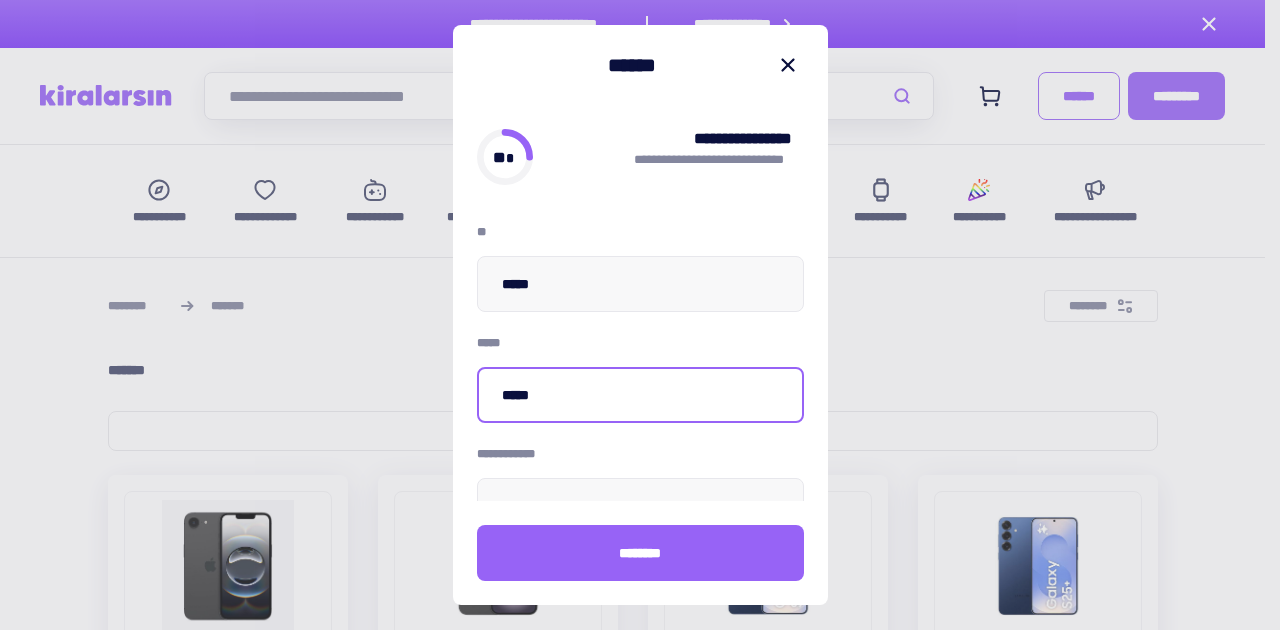 type on "*****" 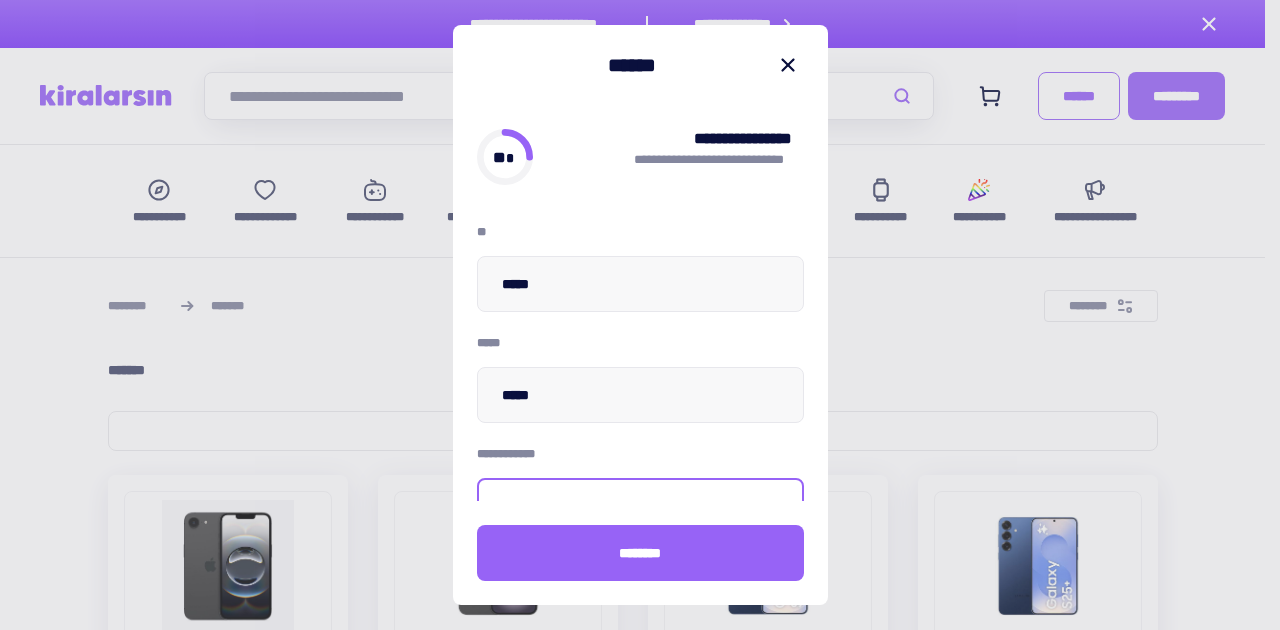 scroll, scrollTop: 33, scrollLeft: 0, axis: vertical 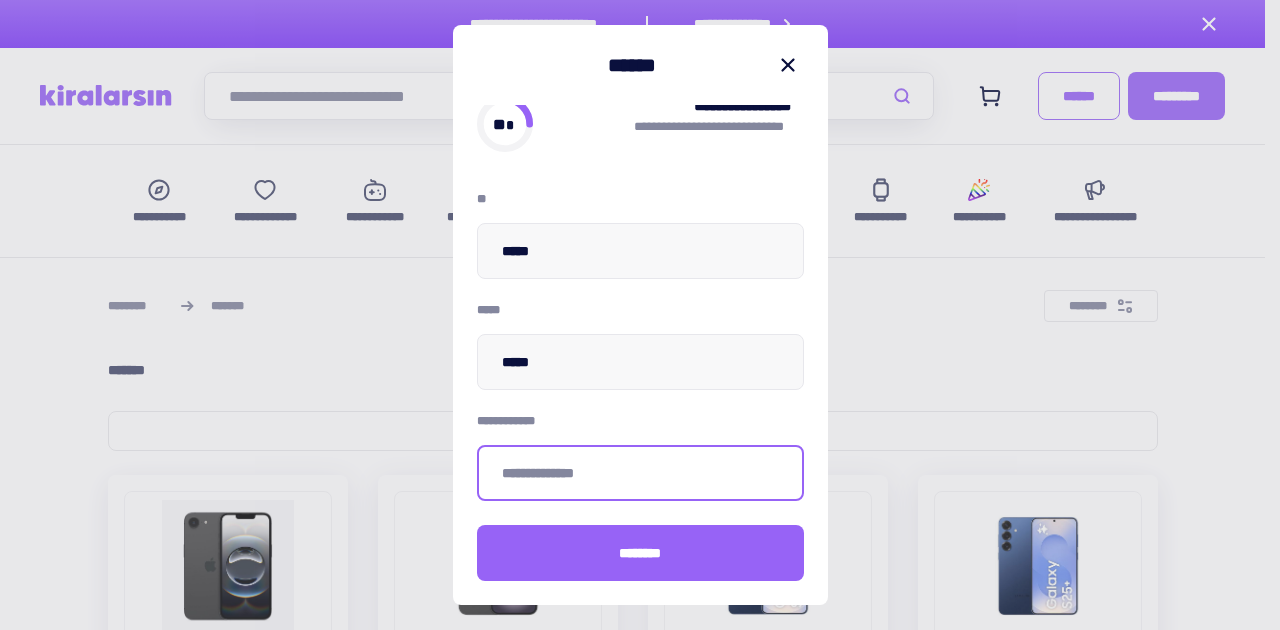 click at bounding box center [0, 0] 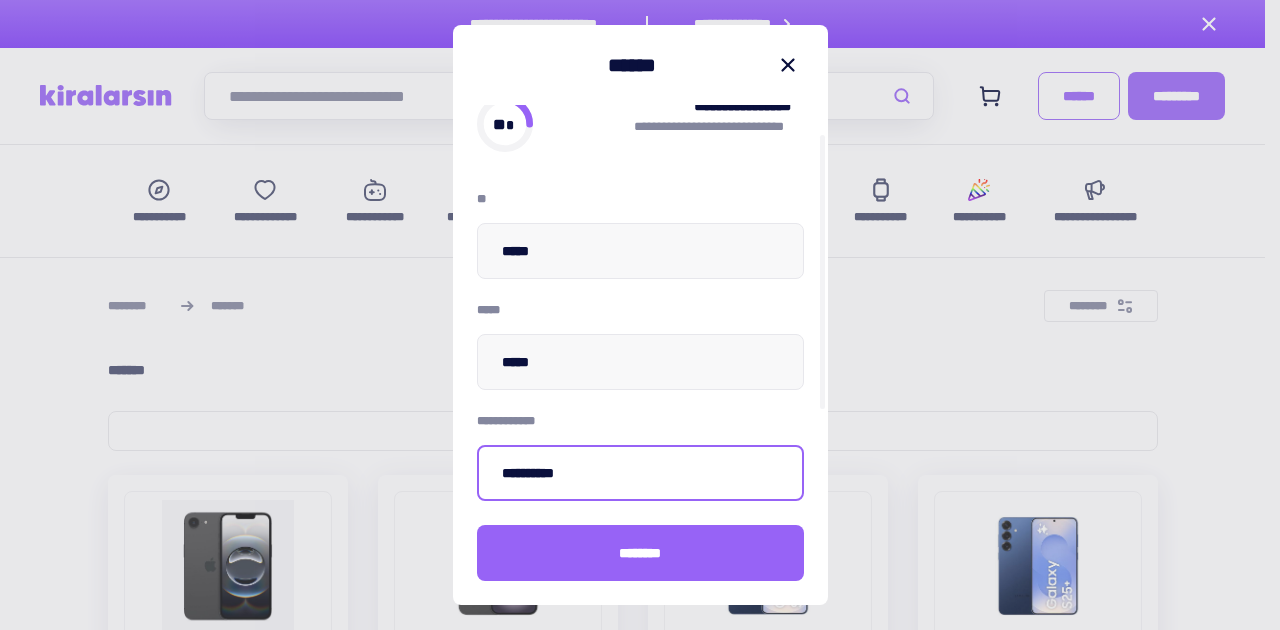 scroll, scrollTop: 168, scrollLeft: 0, axis: vertical 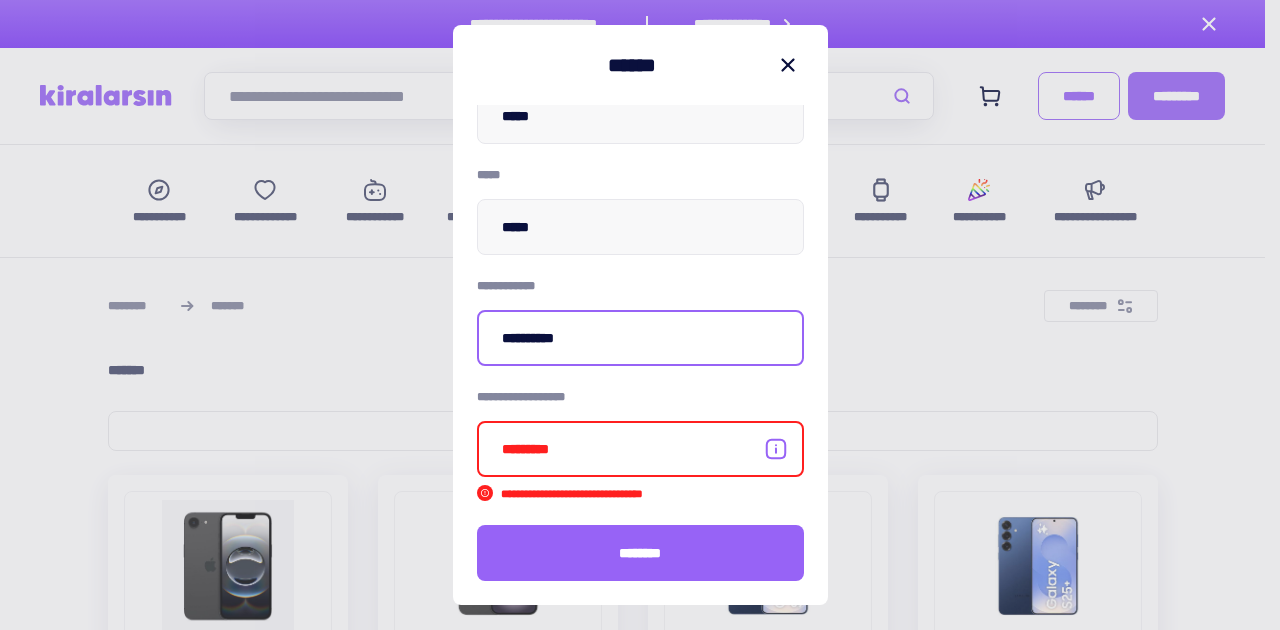 type on "**********" 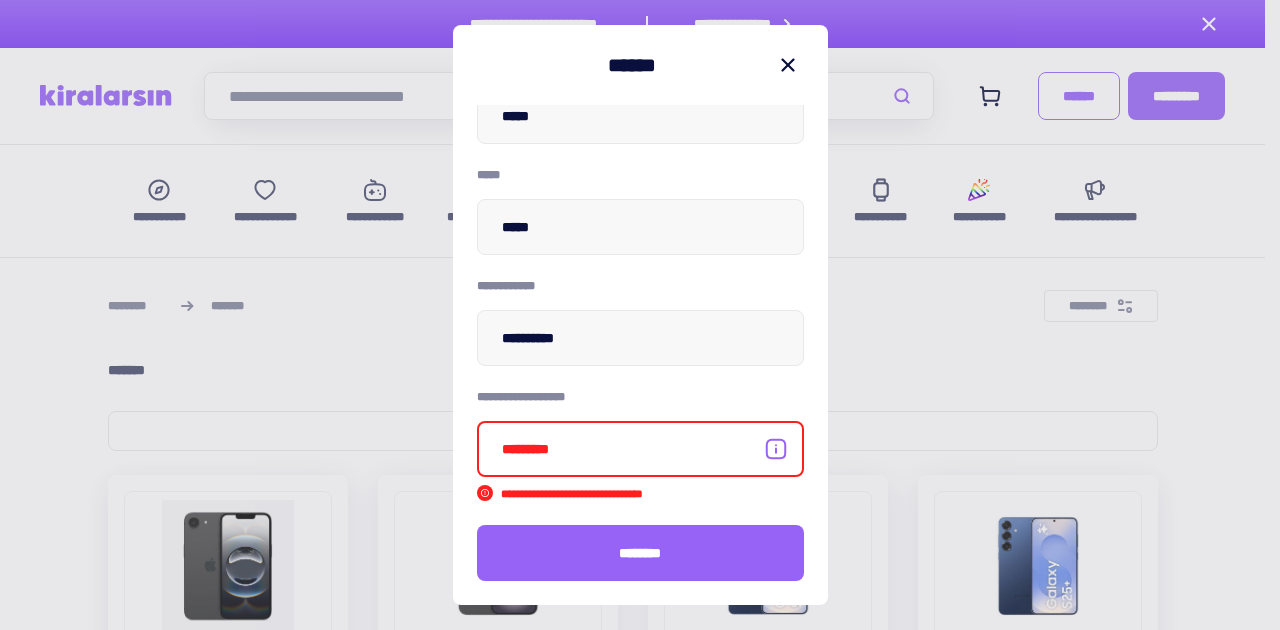 click at bounding box center [640, 449] 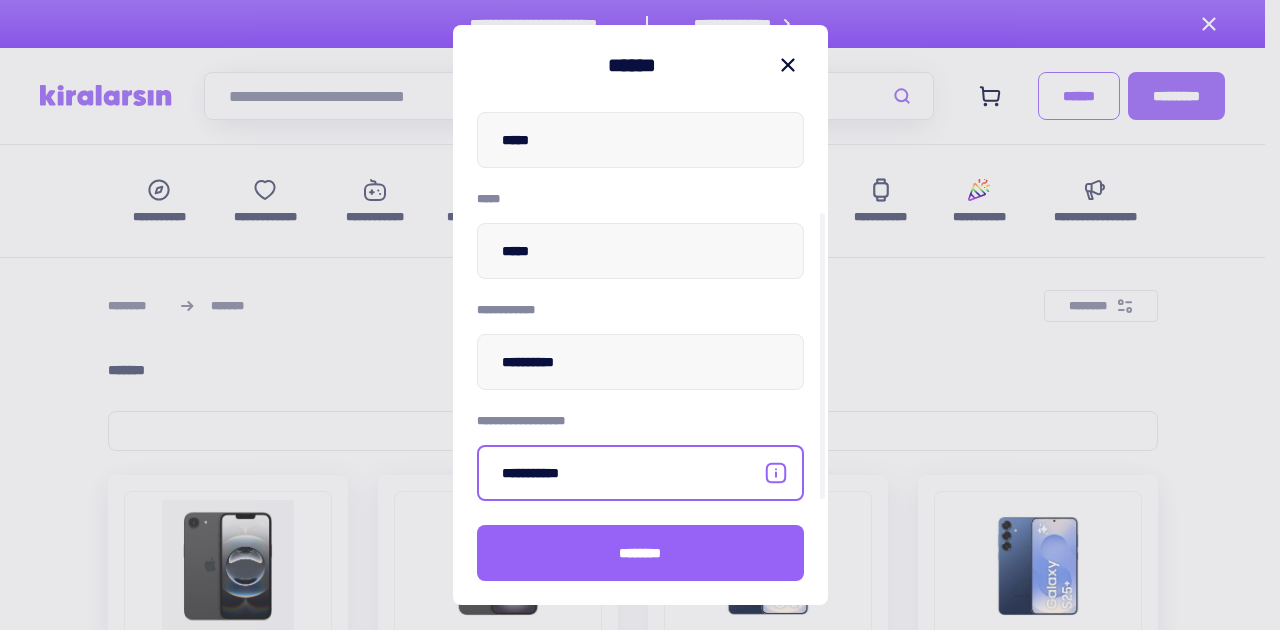 scroll, scrollTop: 144, scrollLeft: 0, axis: vertical 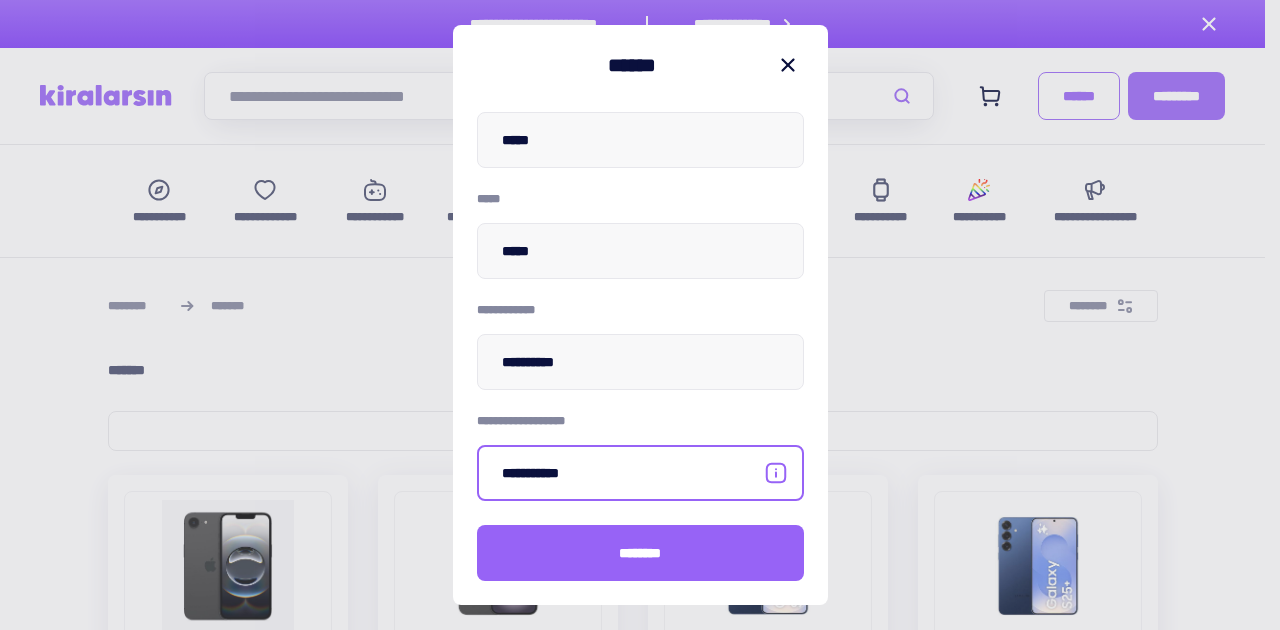 type on "**********" 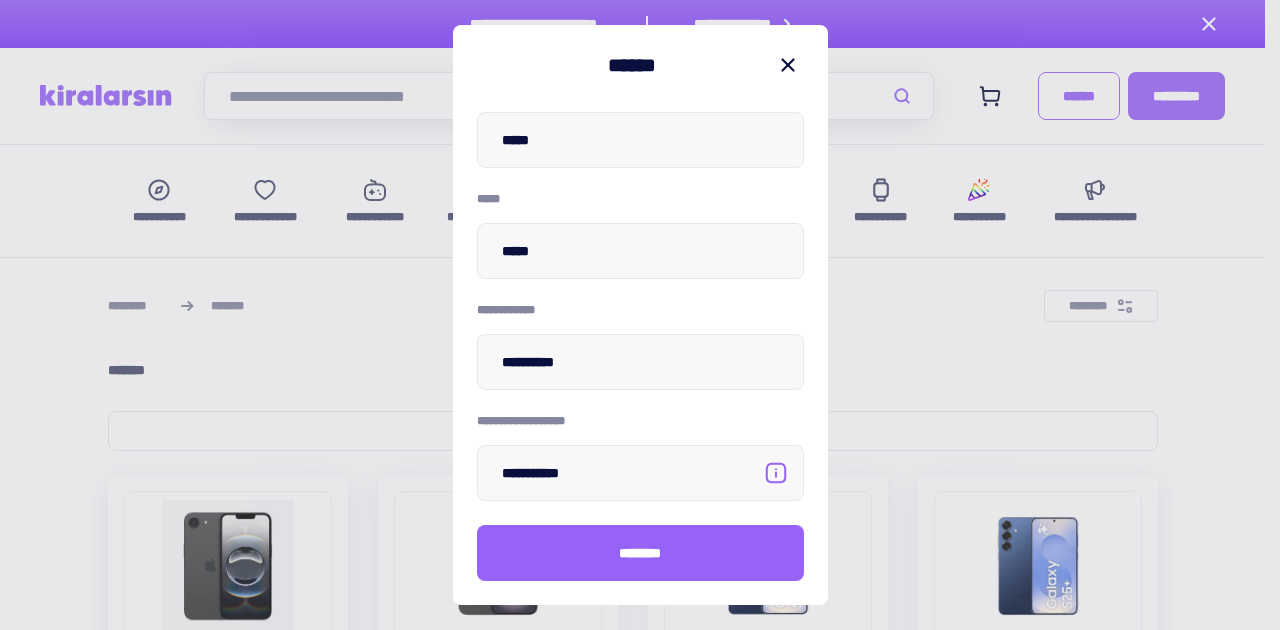 type 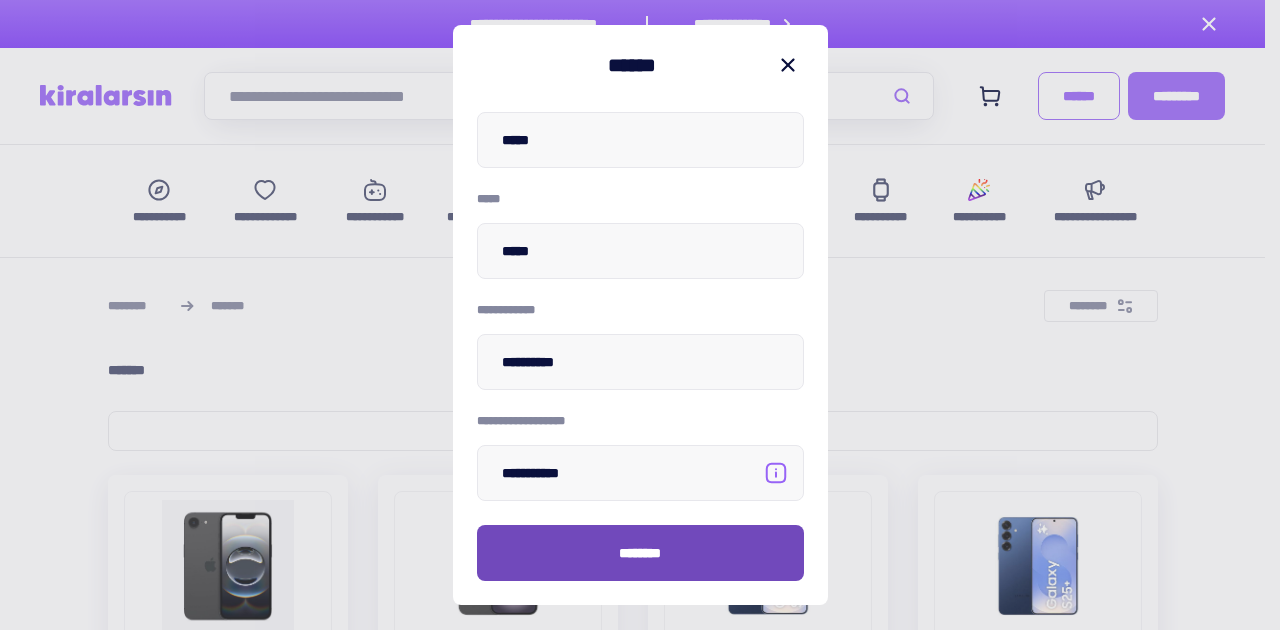 click on "********" at bounding box center [640, 553] 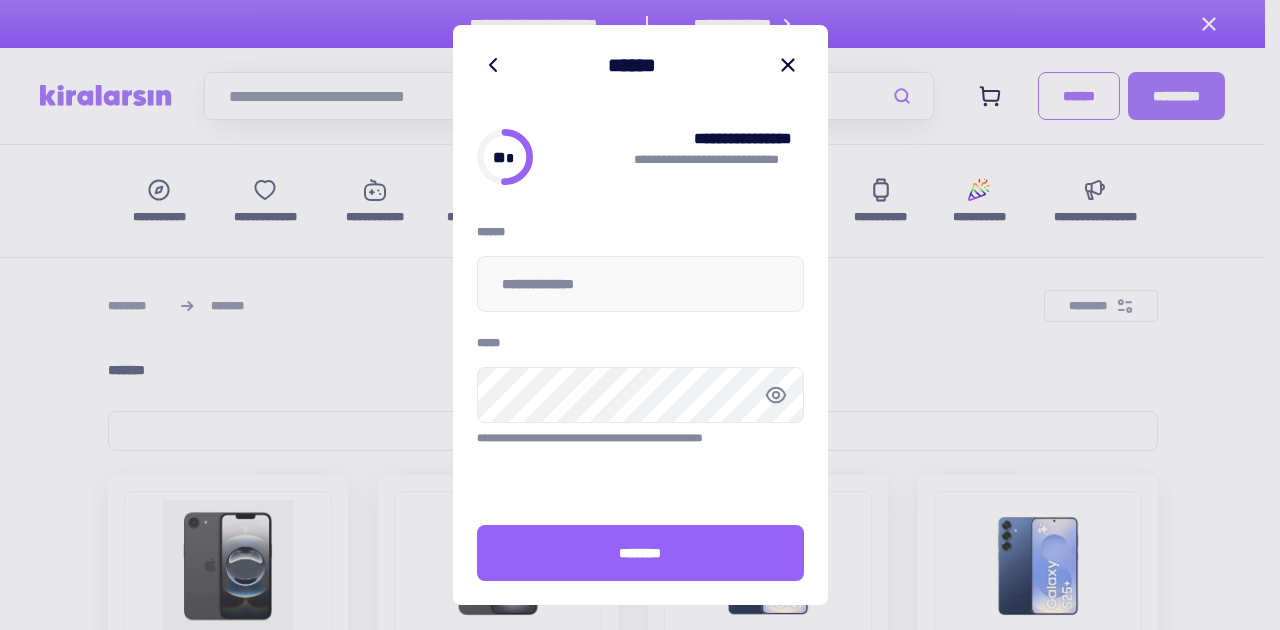 scroll, scrollTop: 0, scrollLeft: 0, axis: both 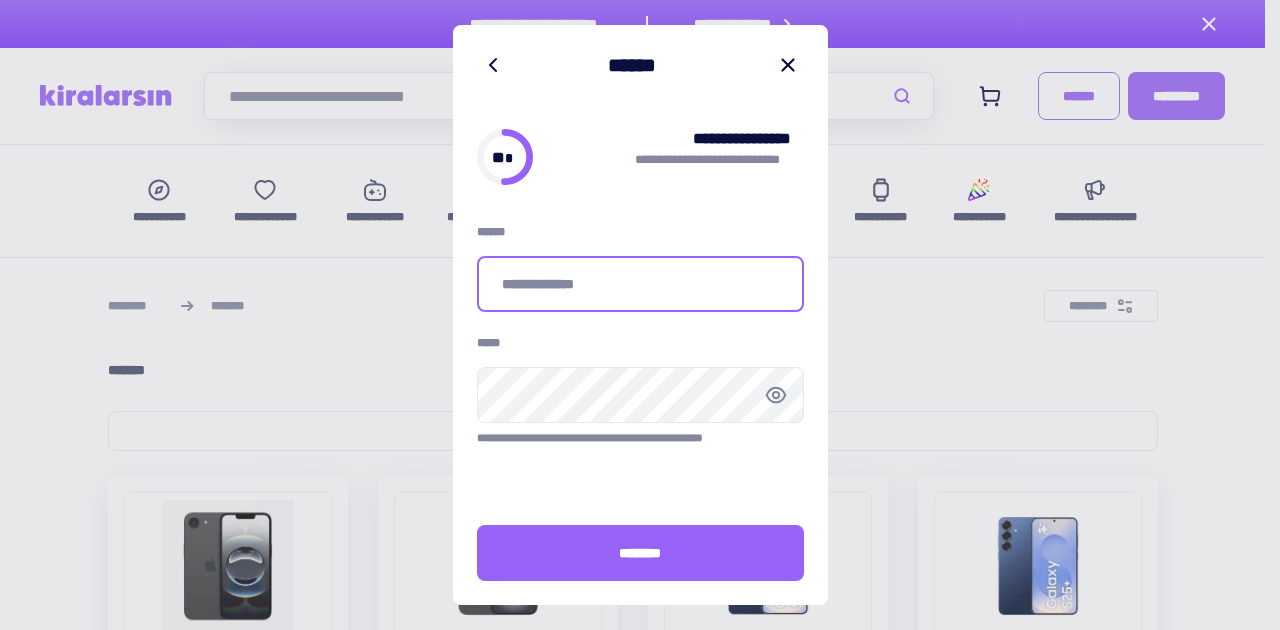 click at bounding box center (640, 284) 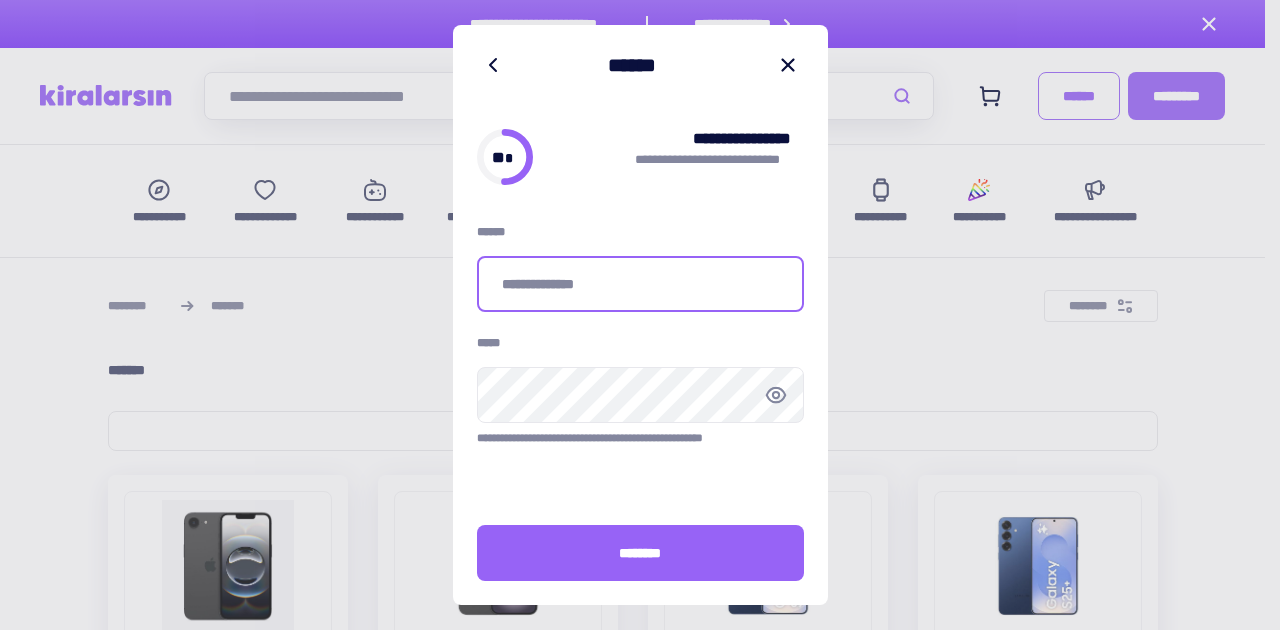 type on "**********" 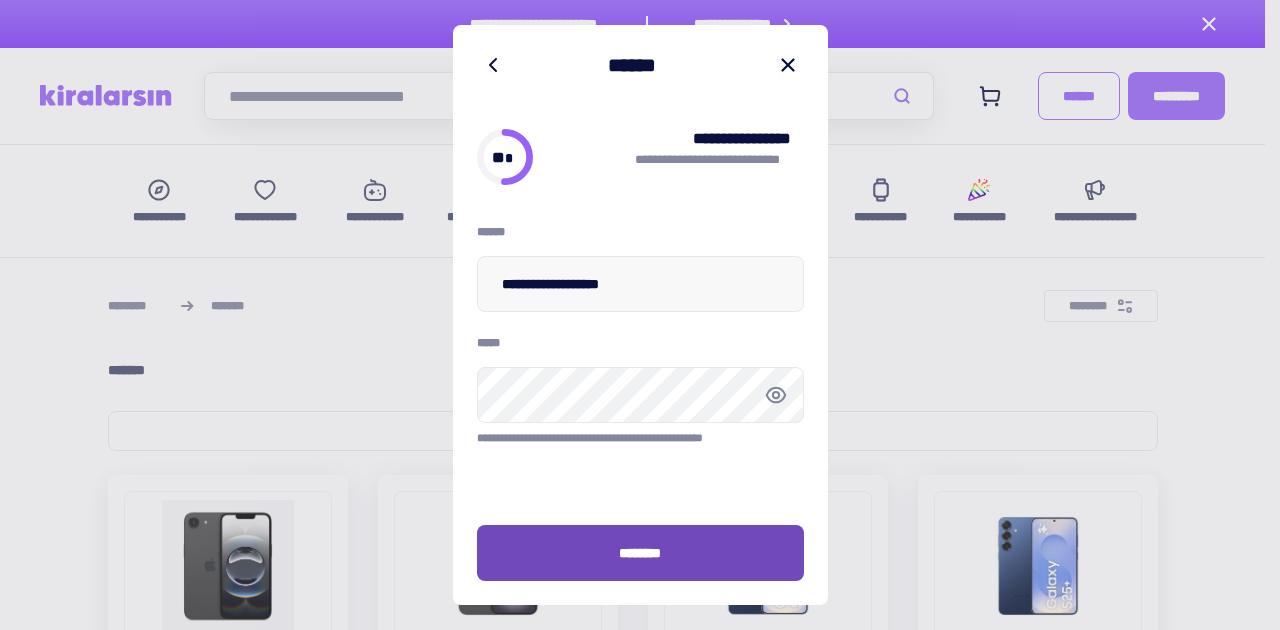 click on "********" at bounding box center (640, 553) 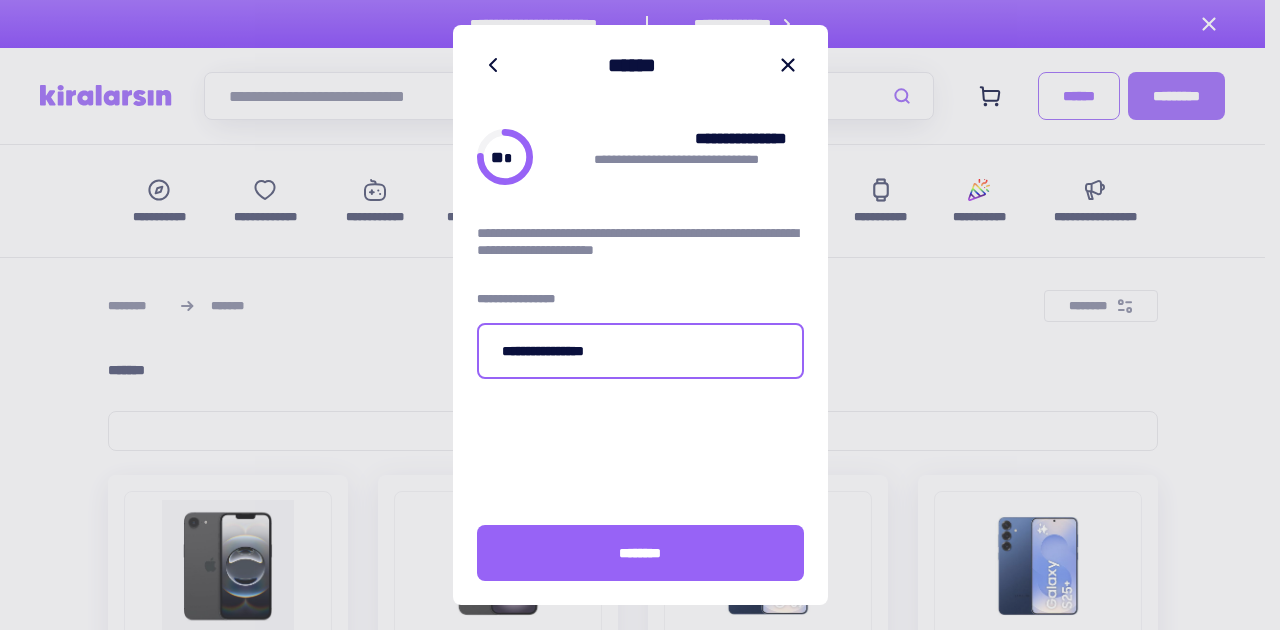click on "**********" at bounding box center [640, 351] 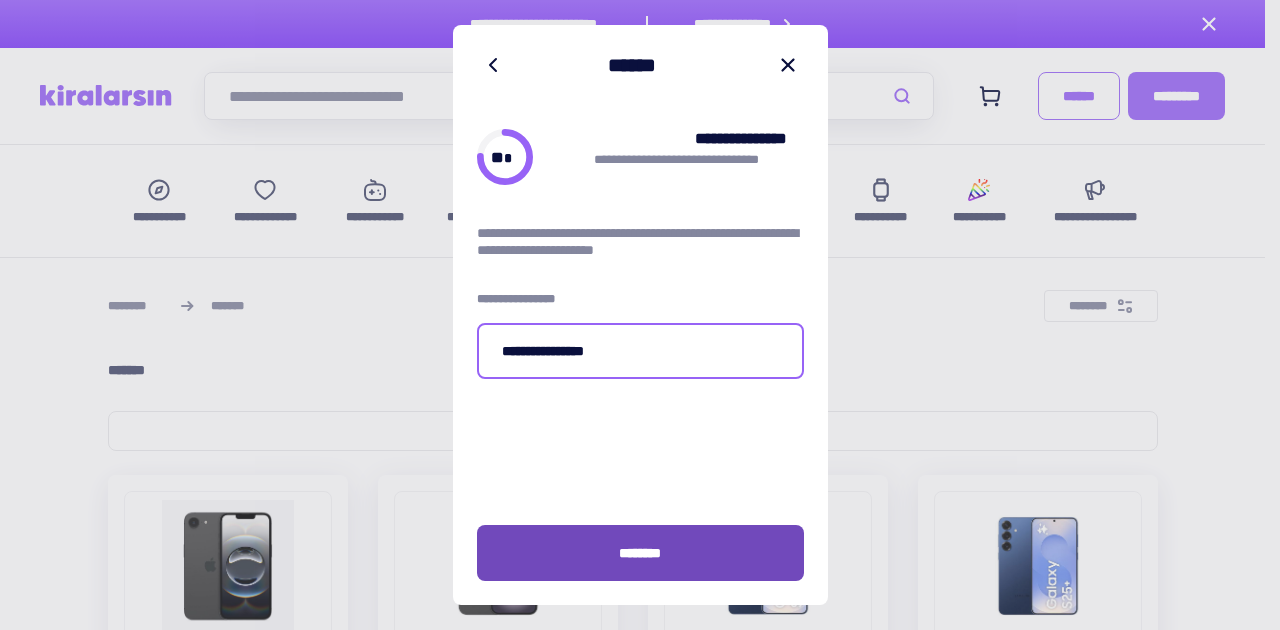 type on "**********" 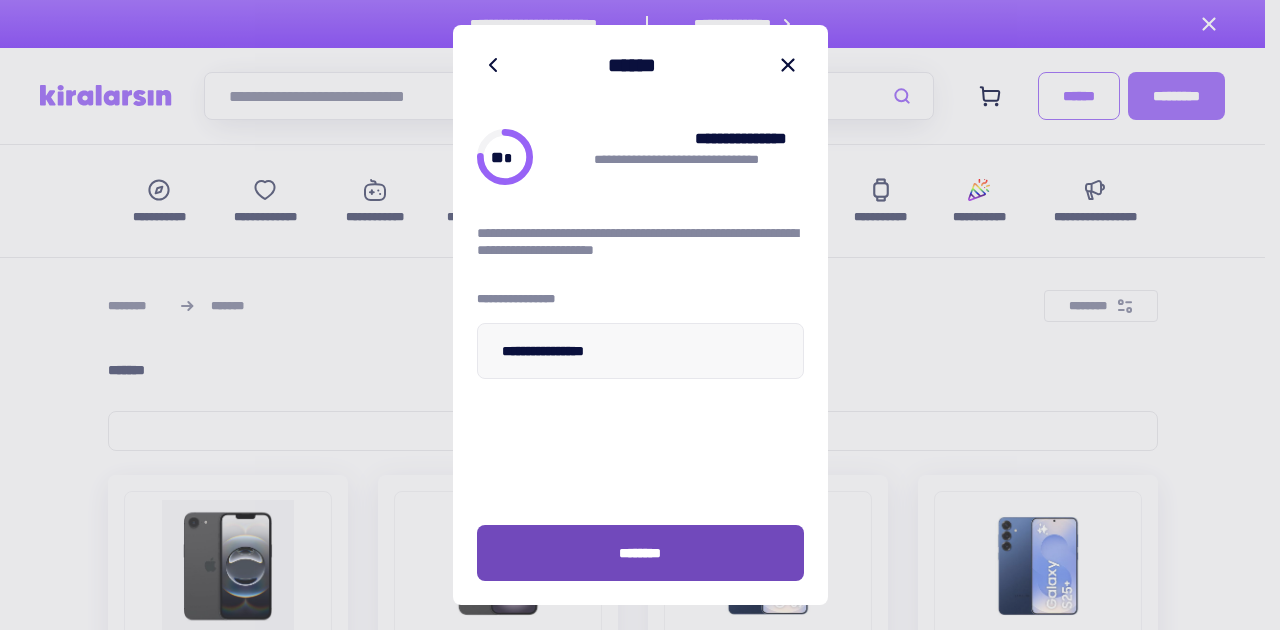 click on "********" at bounding box center [640, 553] 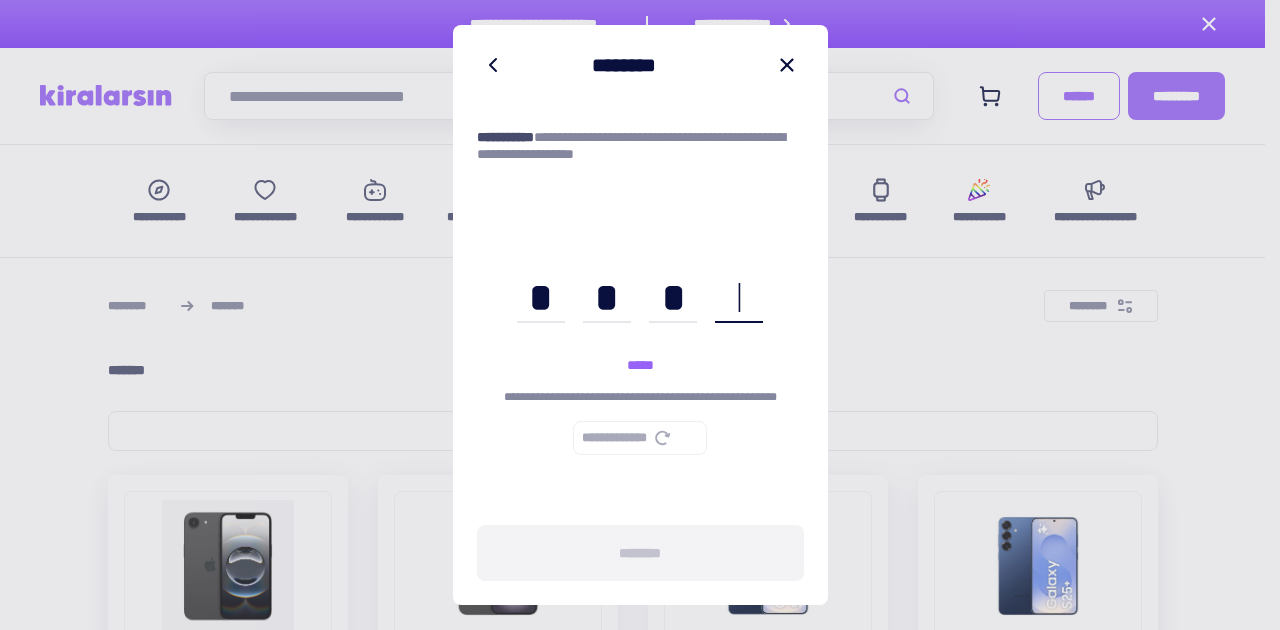 type on "****" 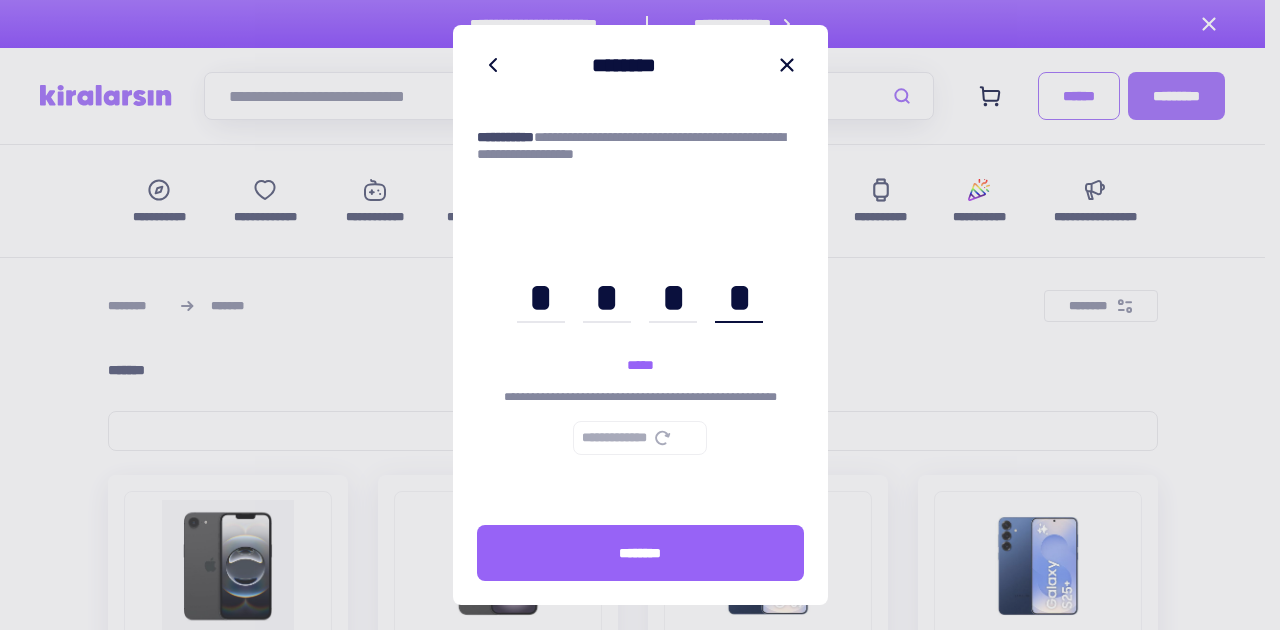 click on "********" at bounding box center [640, 553] 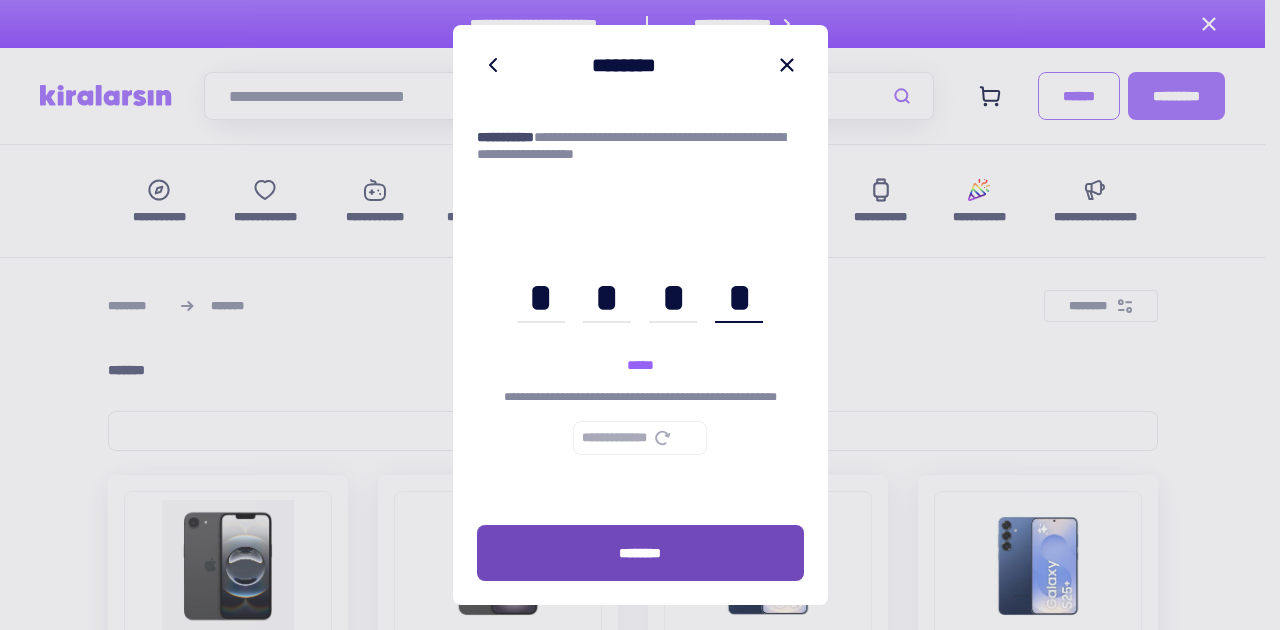 scroll, scrollTop: 0, scrollLeft: 37, axis: horizontal 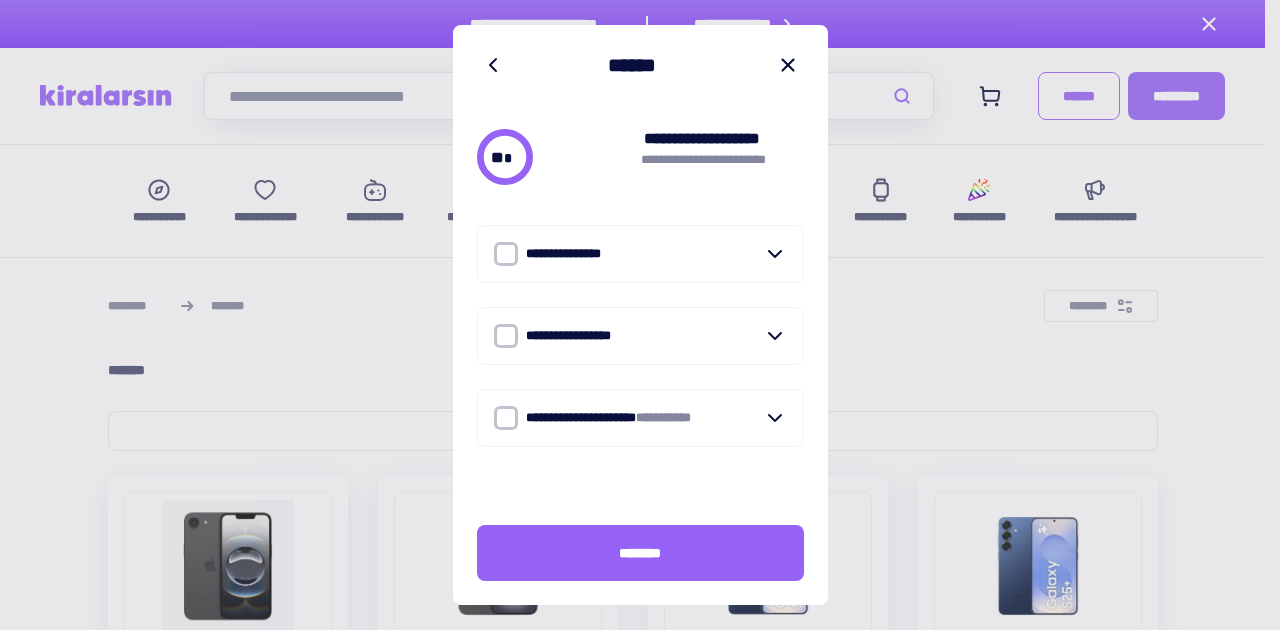 click at bounding box center (506, 254) 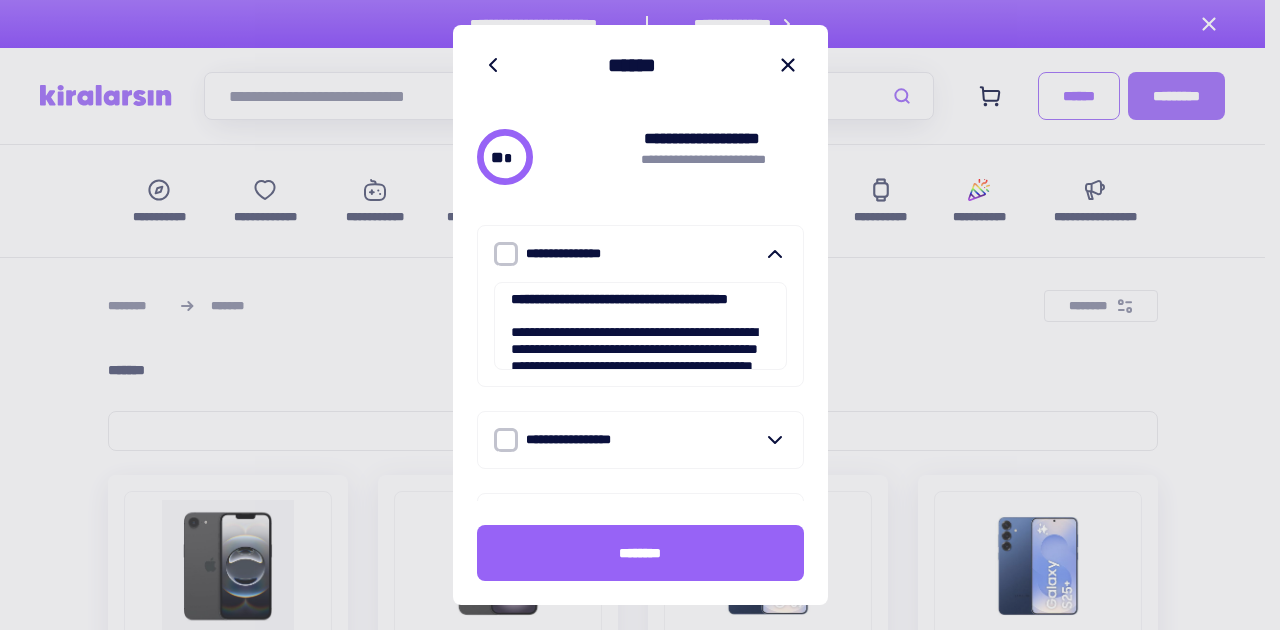click on "**********" at bounding box center [640, 306] 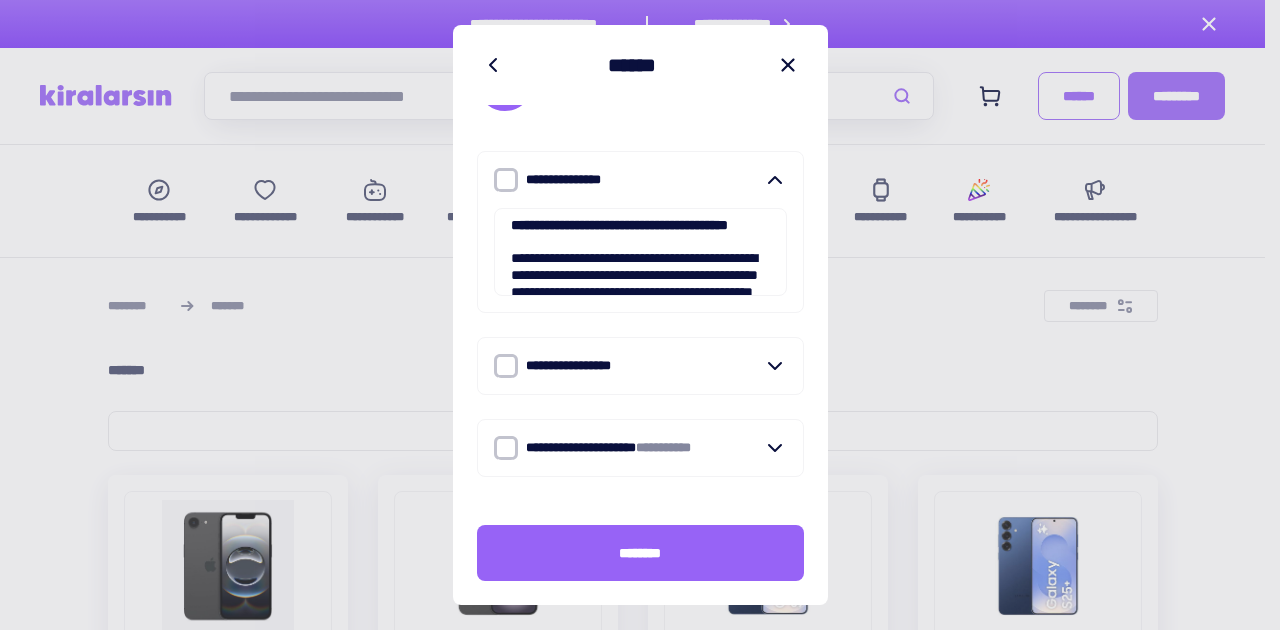 click on "**********" at bounding box center [640, 366] 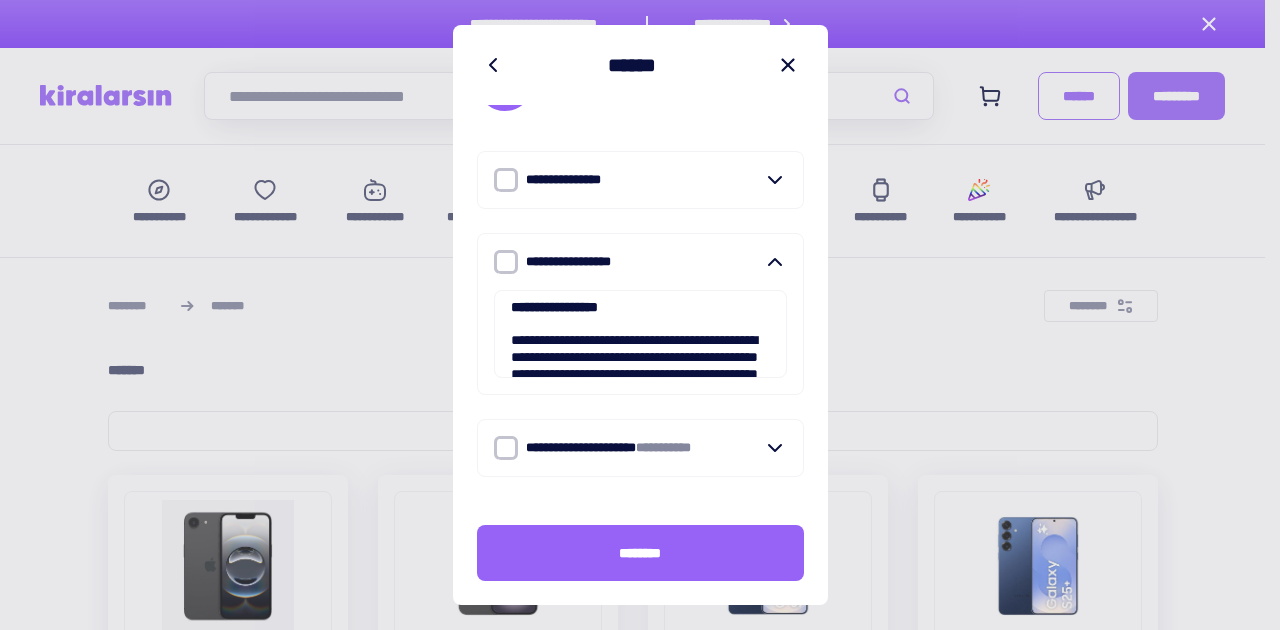 click at bounding box center (506, 448) 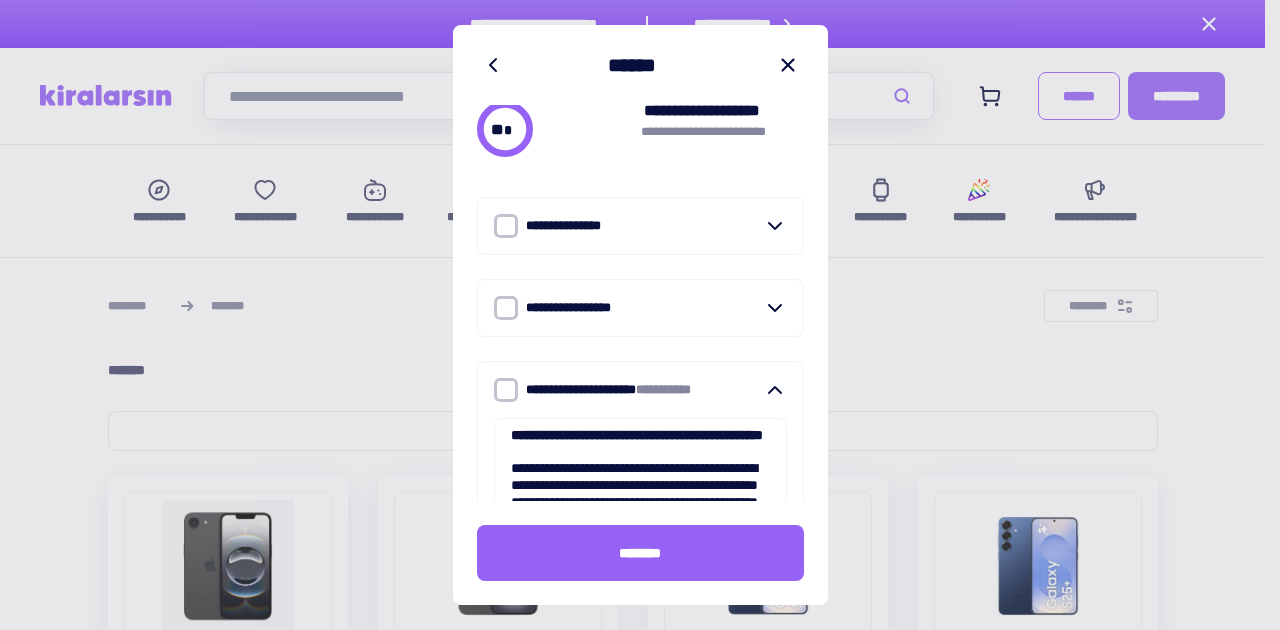 scroll, scrollTop: 74, scrollLeft: 0, axis: vertical 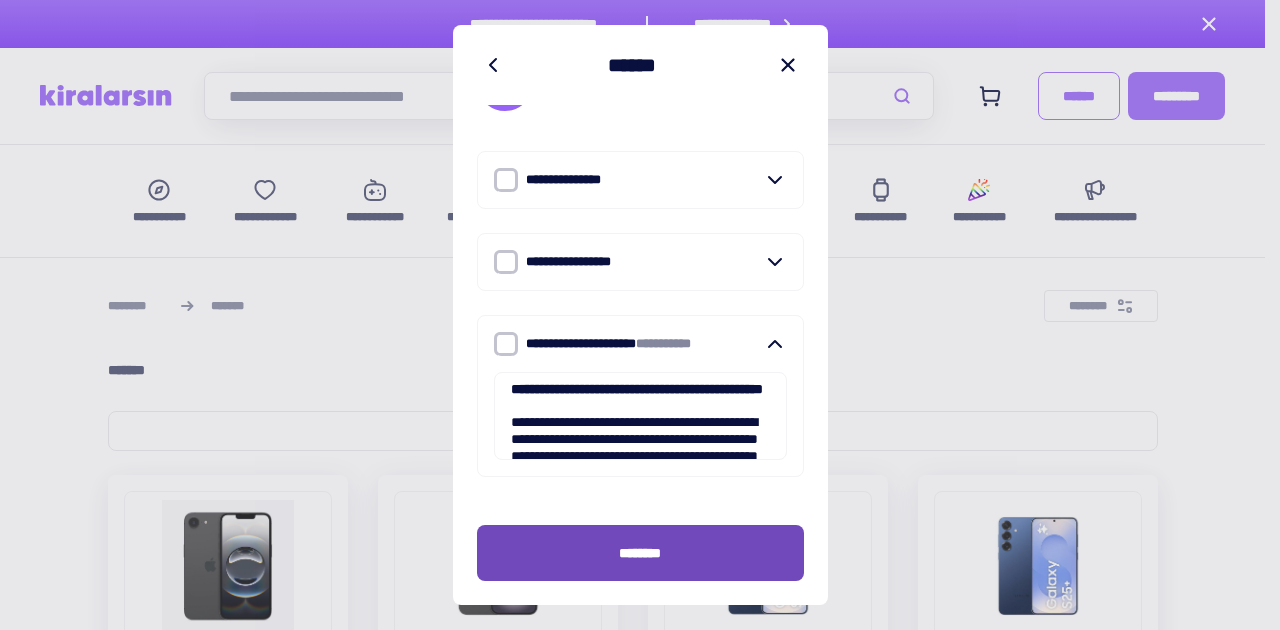 click on "********" at bounding box center [640, 553] 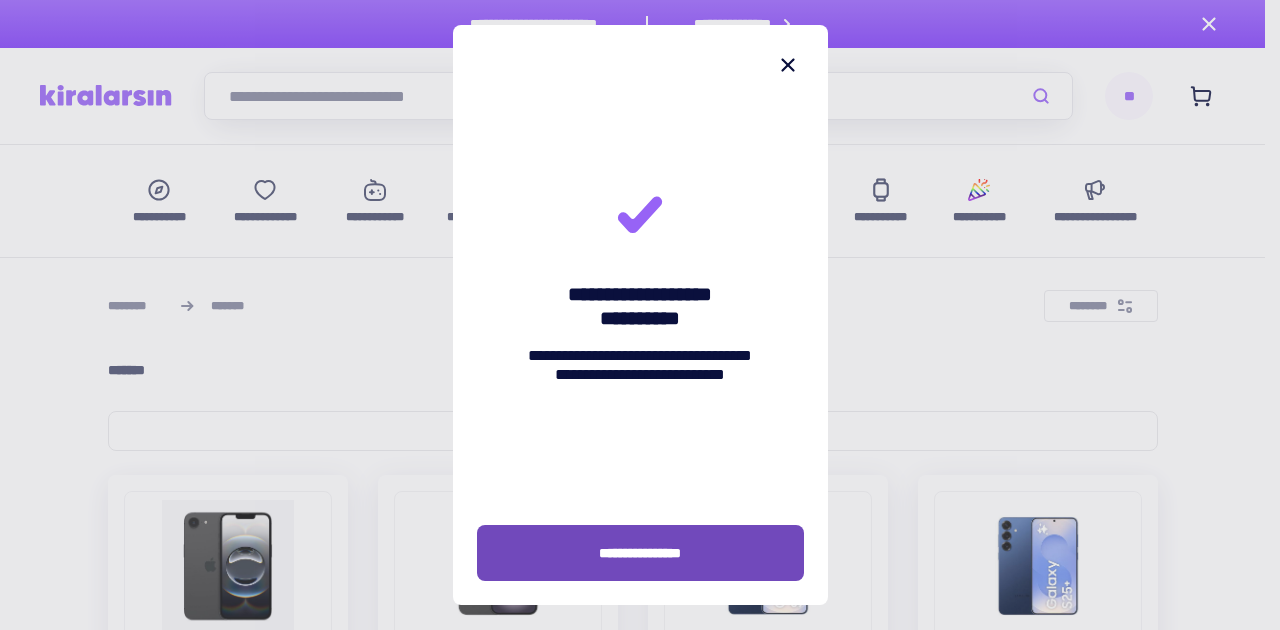 click on "**********" at bounding box center [640, 553] 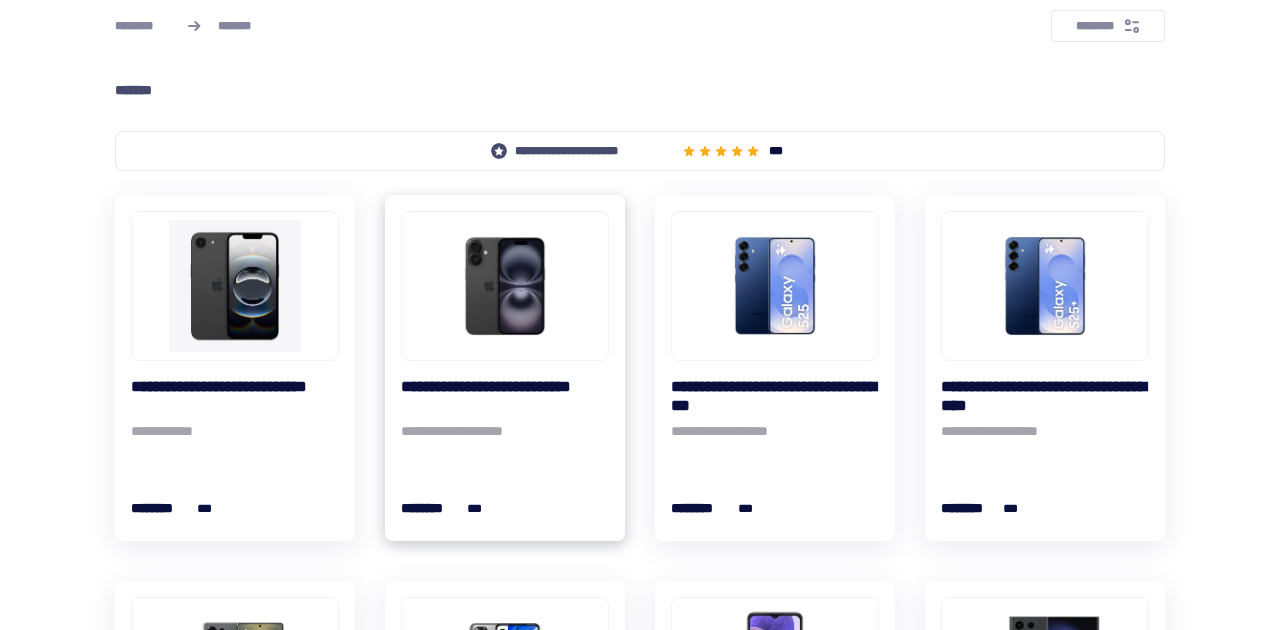 scroll, scrollTop: 0, scrollLeft: 0, axis: both 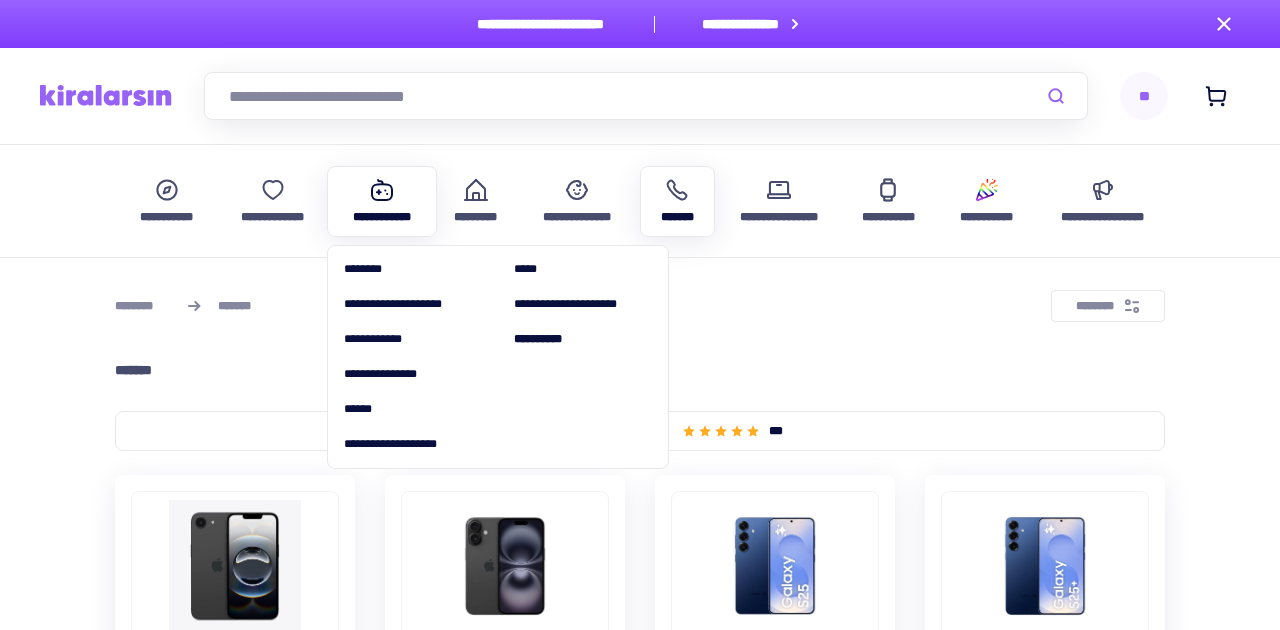 click 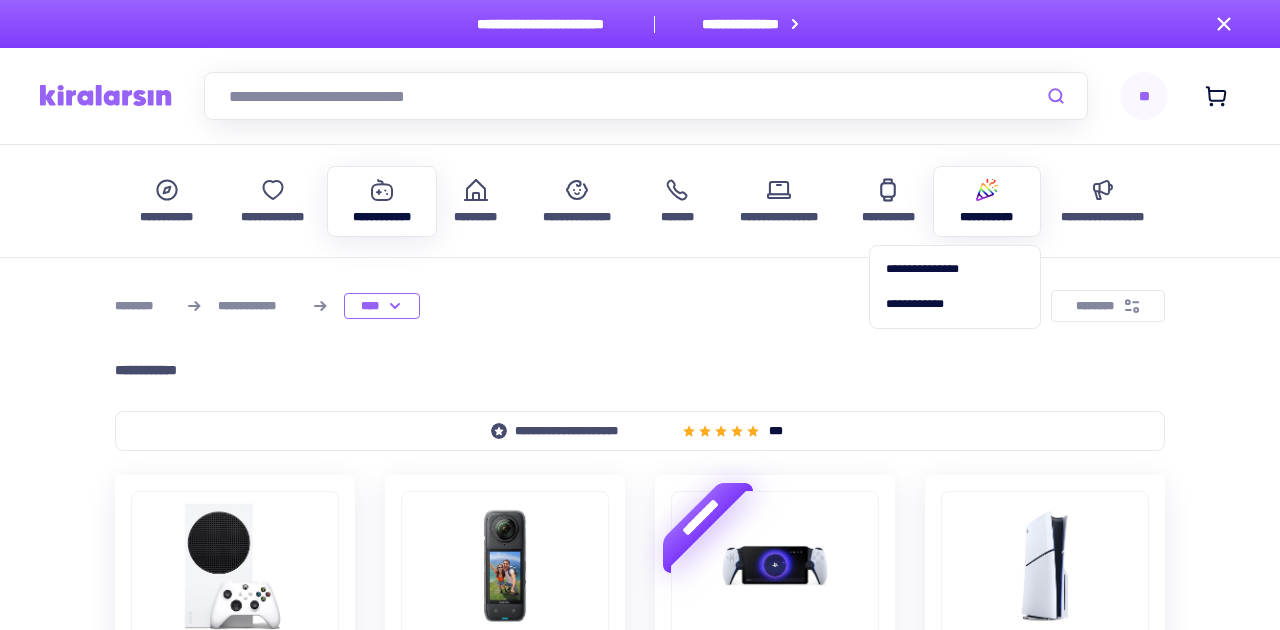 click at bounding box center [987, 190] 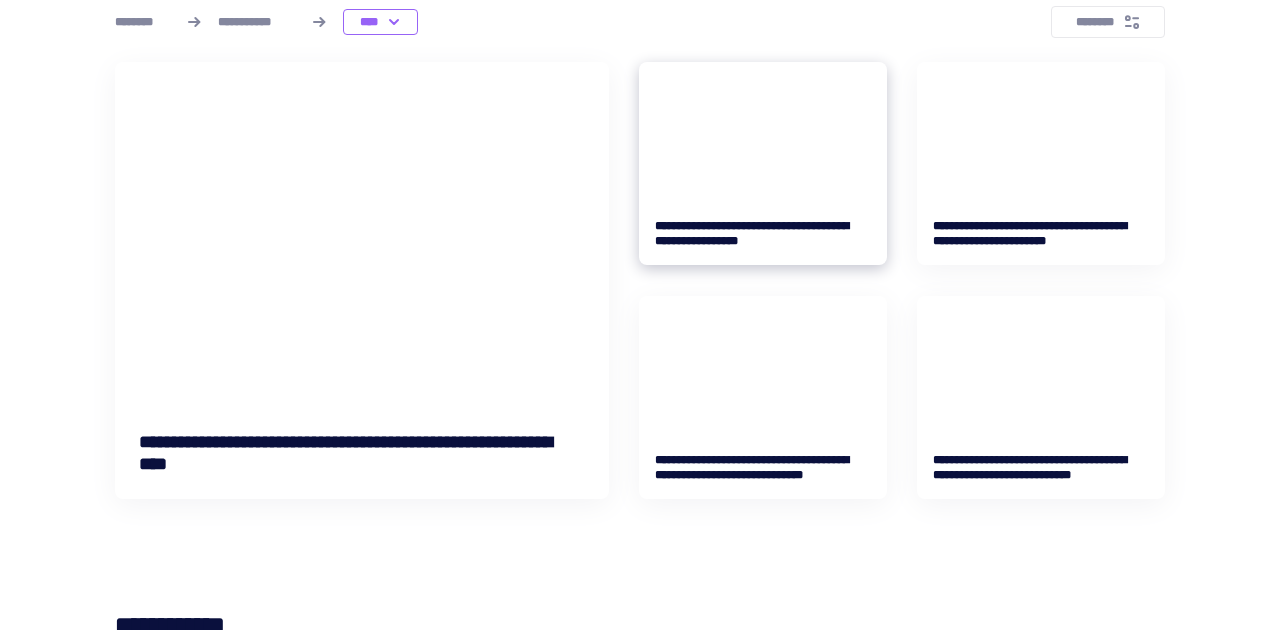 scroll, scrollTop: 288, scrollLeft: 0, axis: vertical 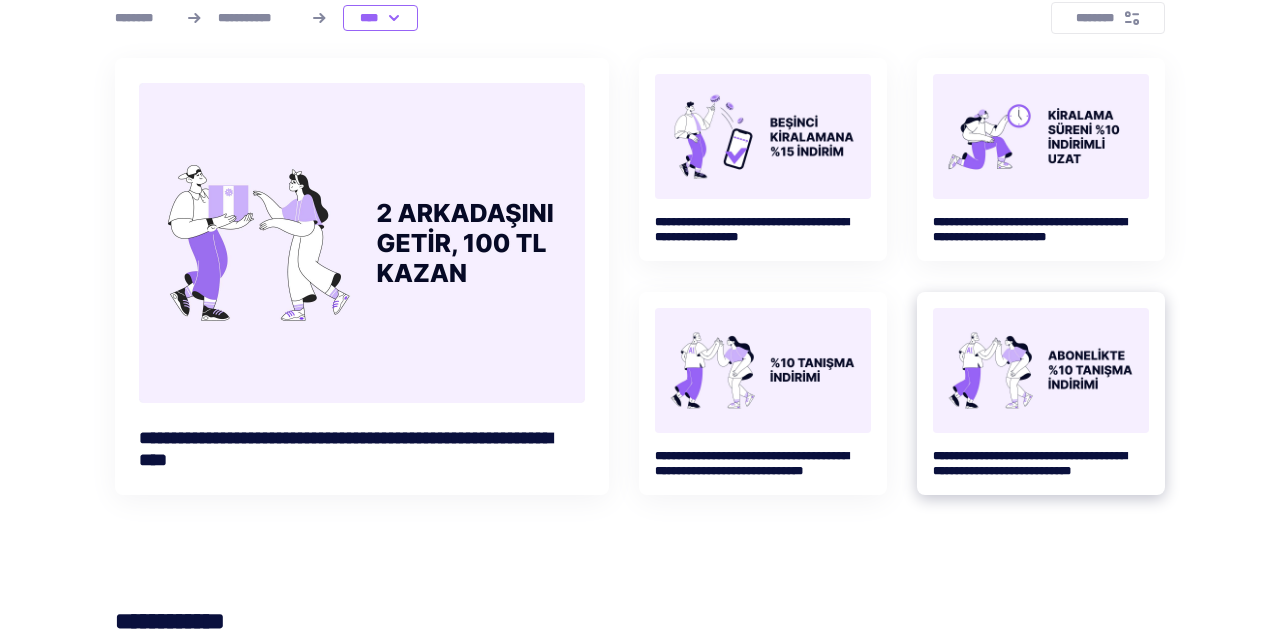 click at bounding box center (1041, 370) 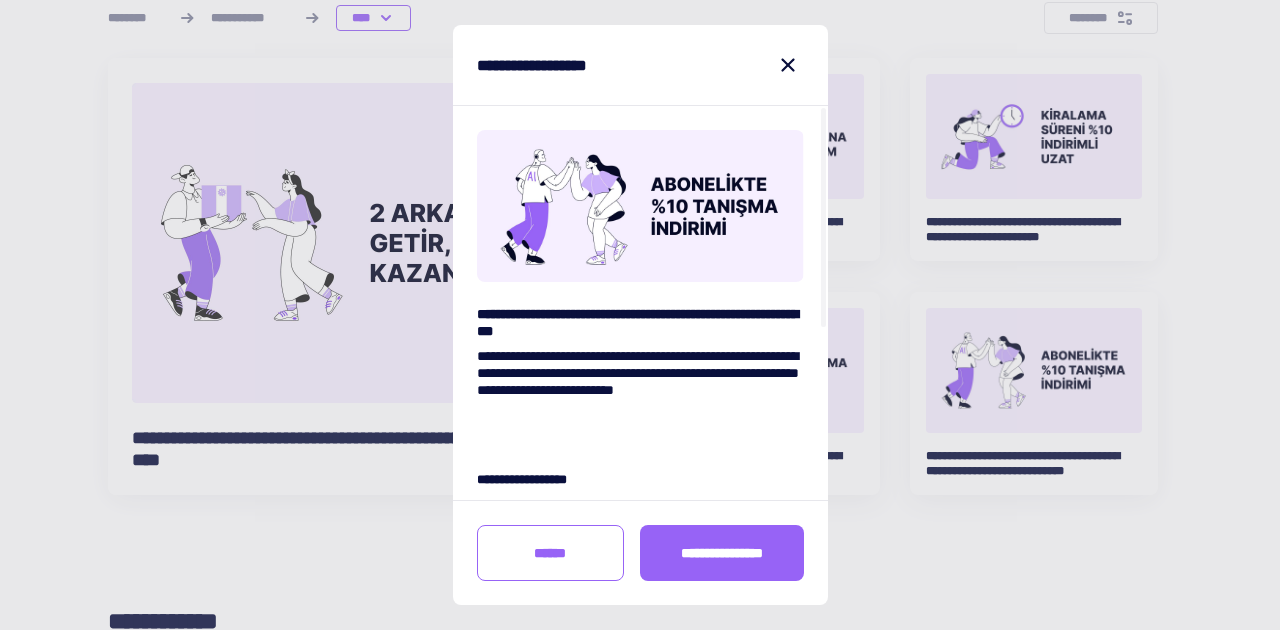 click on "**********" at bounding box center (640, 65) 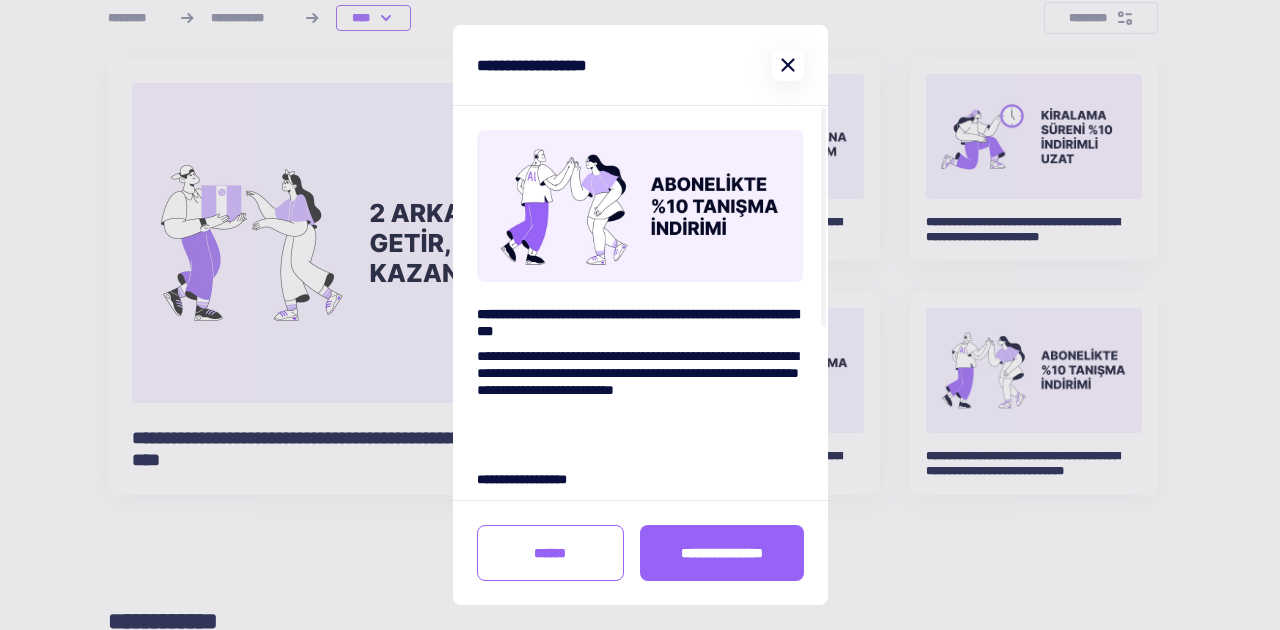 click 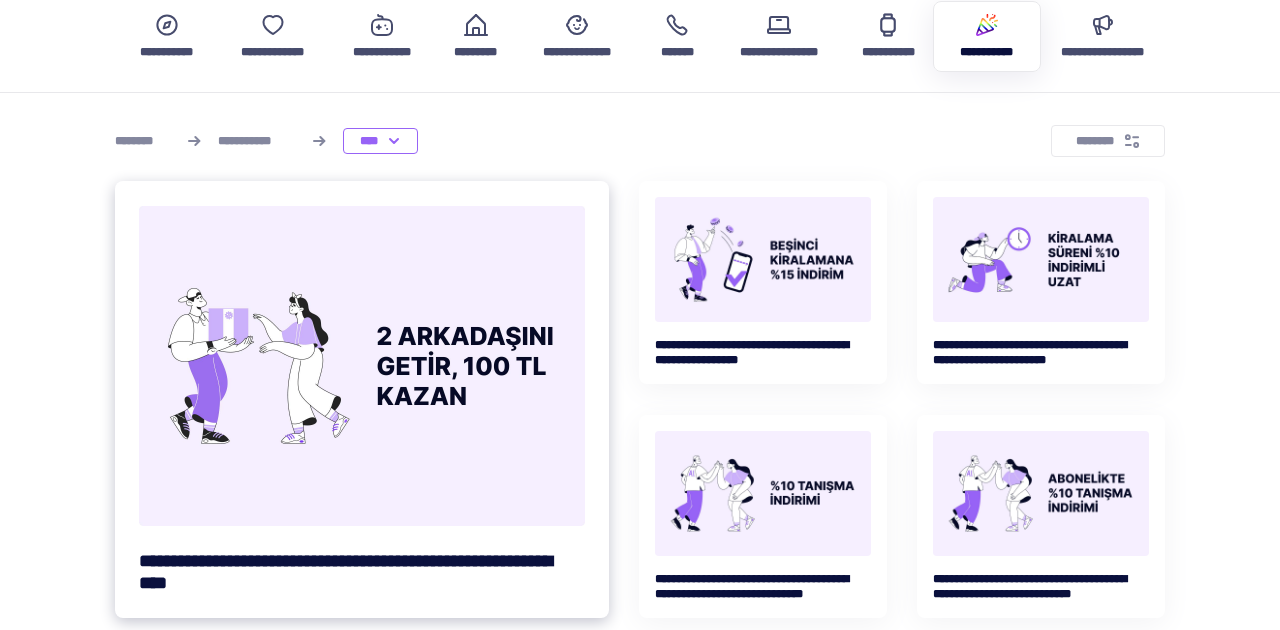 scroll, scrollTop: 131, scrollLeft: 0, axis: vertical 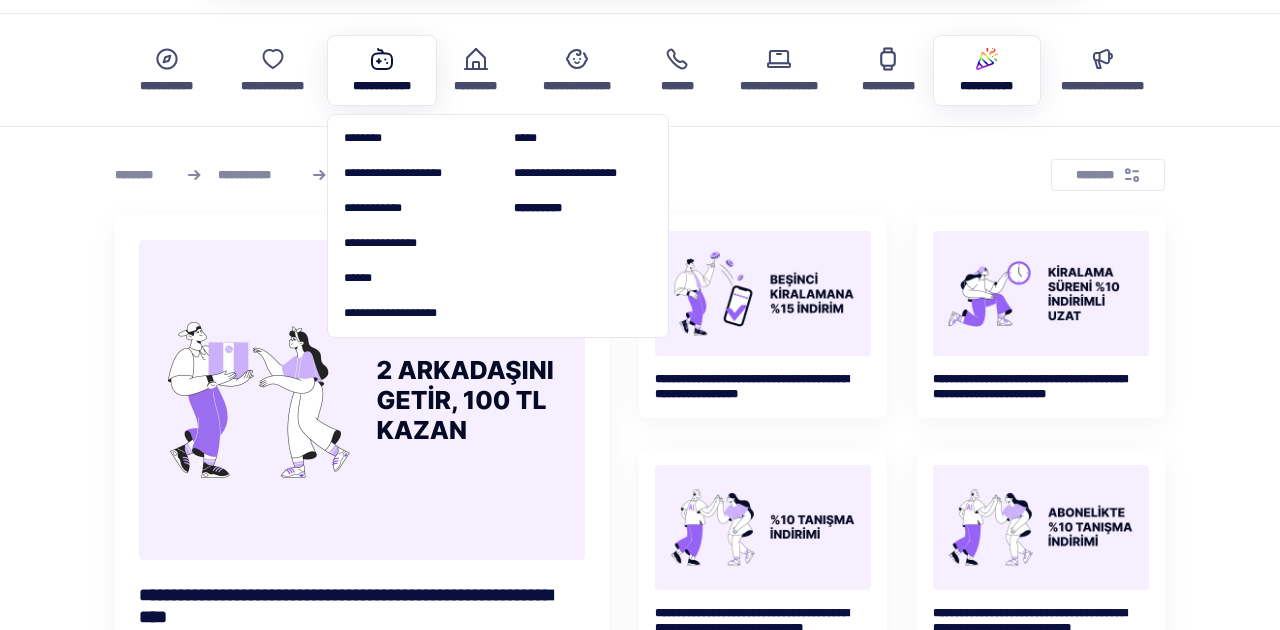click 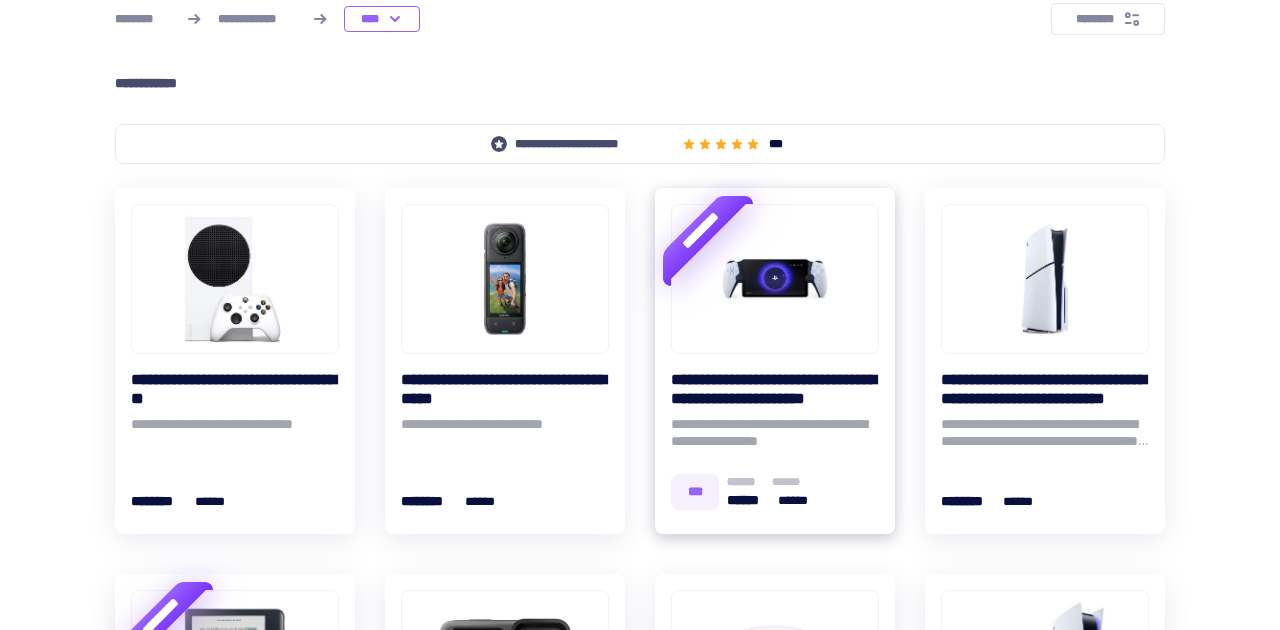 scroll, scrollTop: 295, scrollLeft: 0, axis: vertical 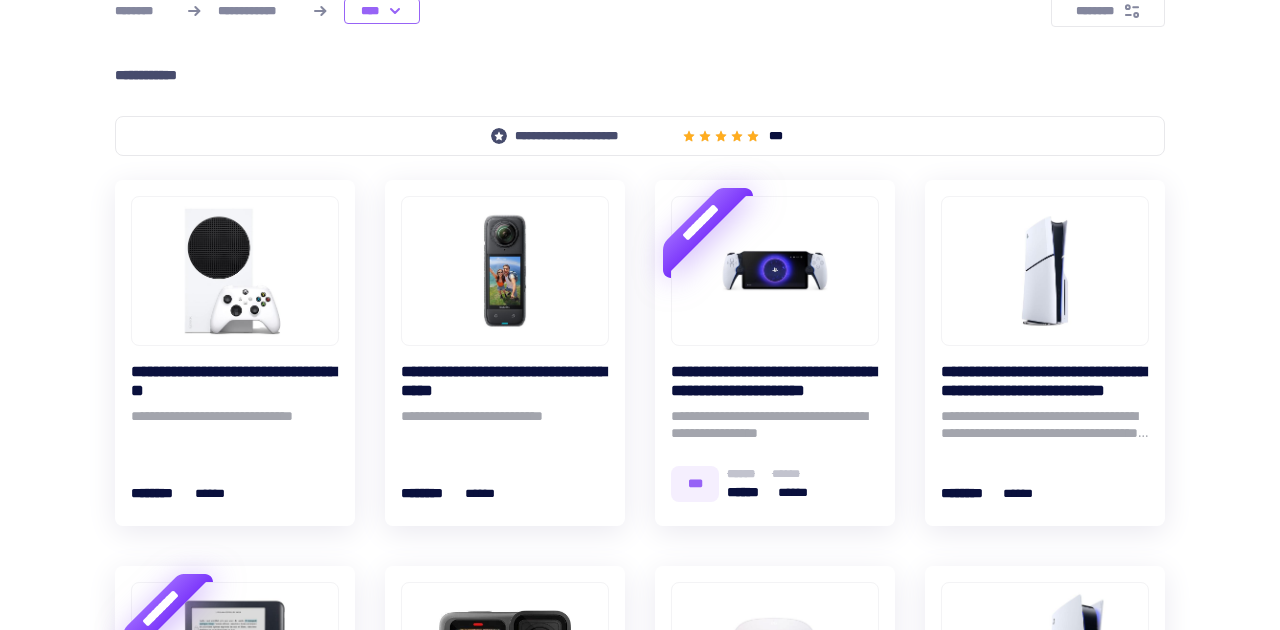 click on "**********" at bounding box center [640, 1341] 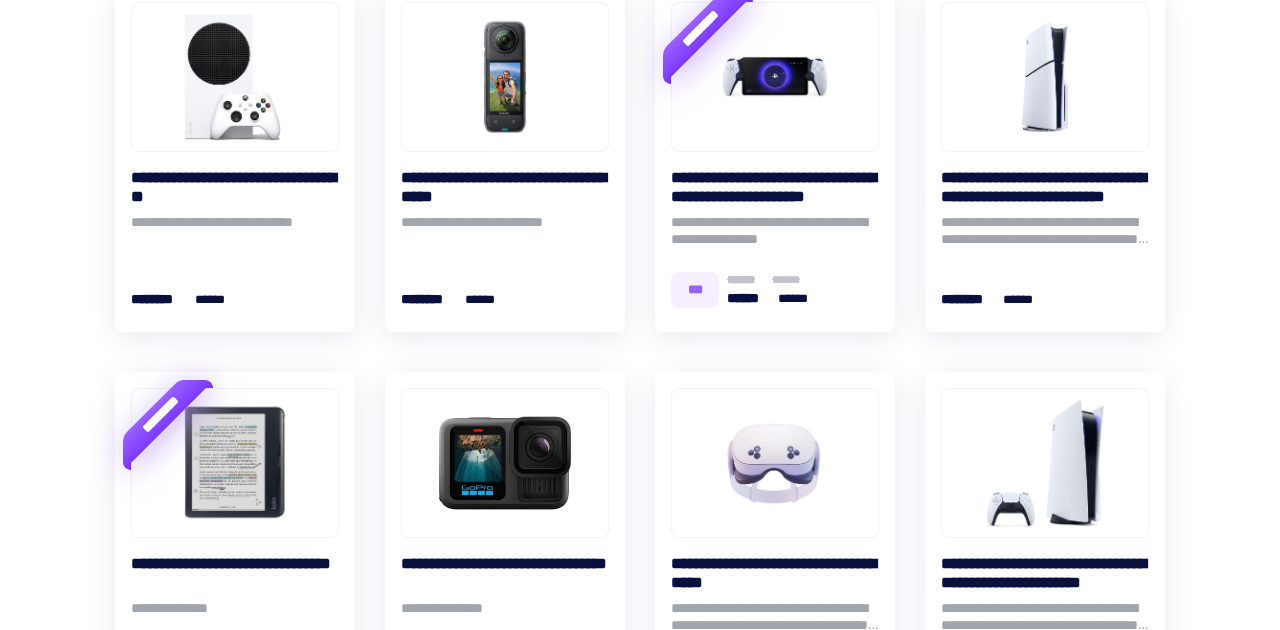 scroll, scrollTop: 490, scrollLeft: 0, axis: vertical 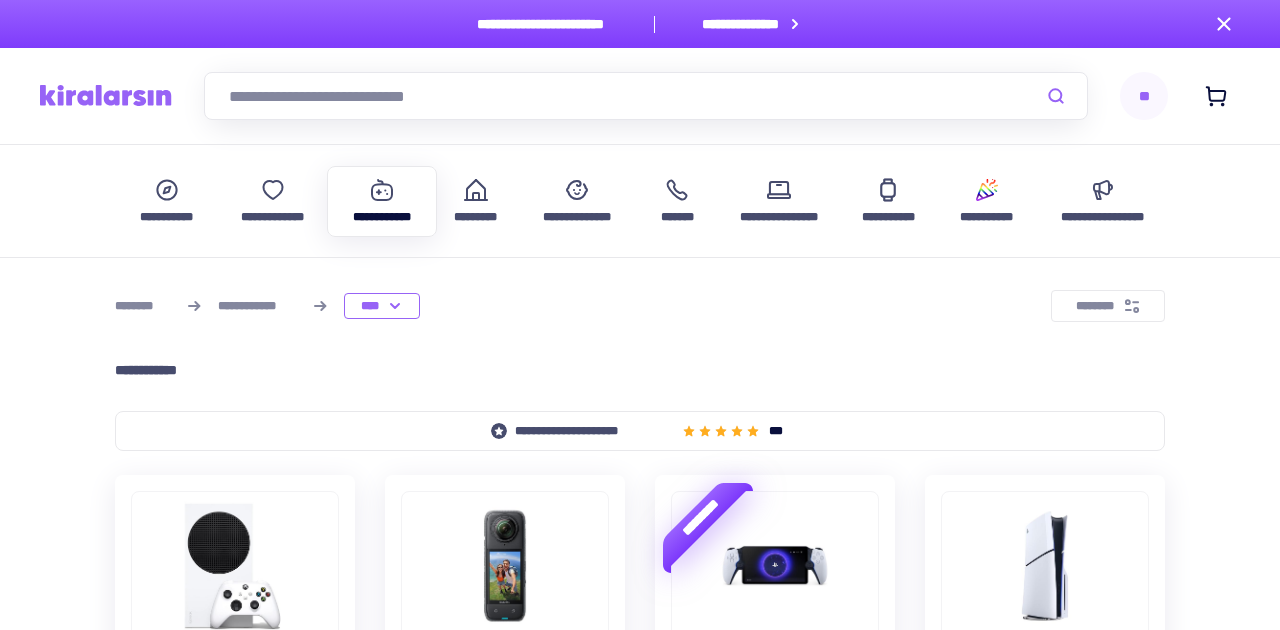 click at bounding box center (646, 96) 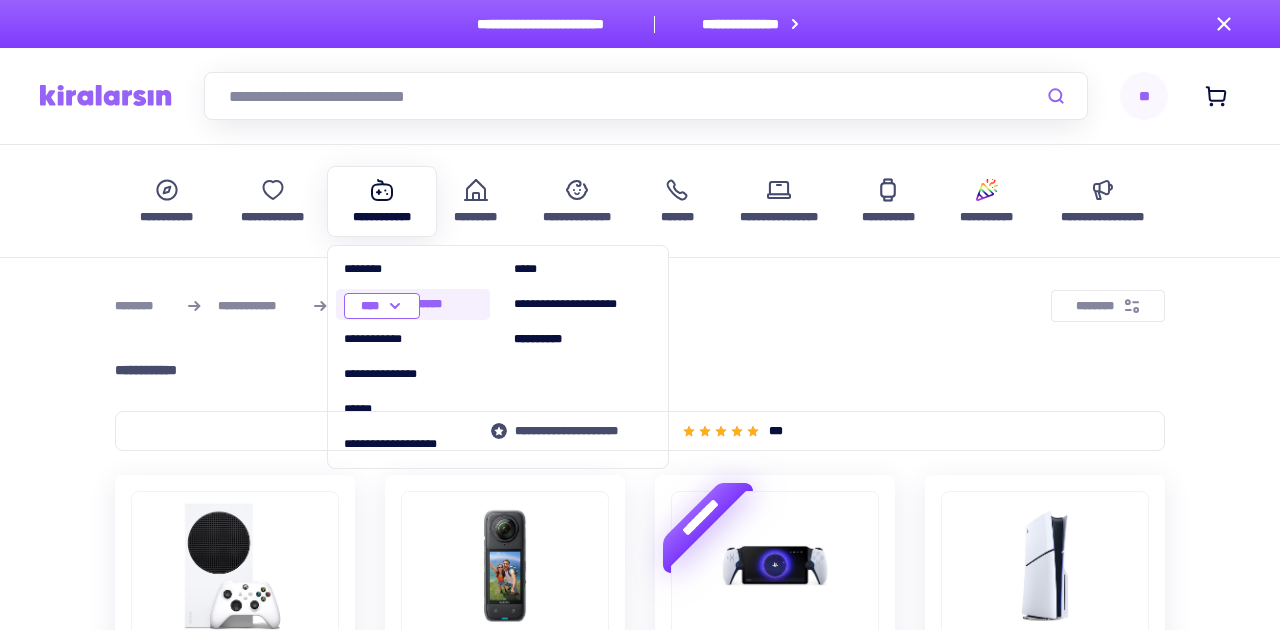 click on "**********" at bounding box center (413, 304) 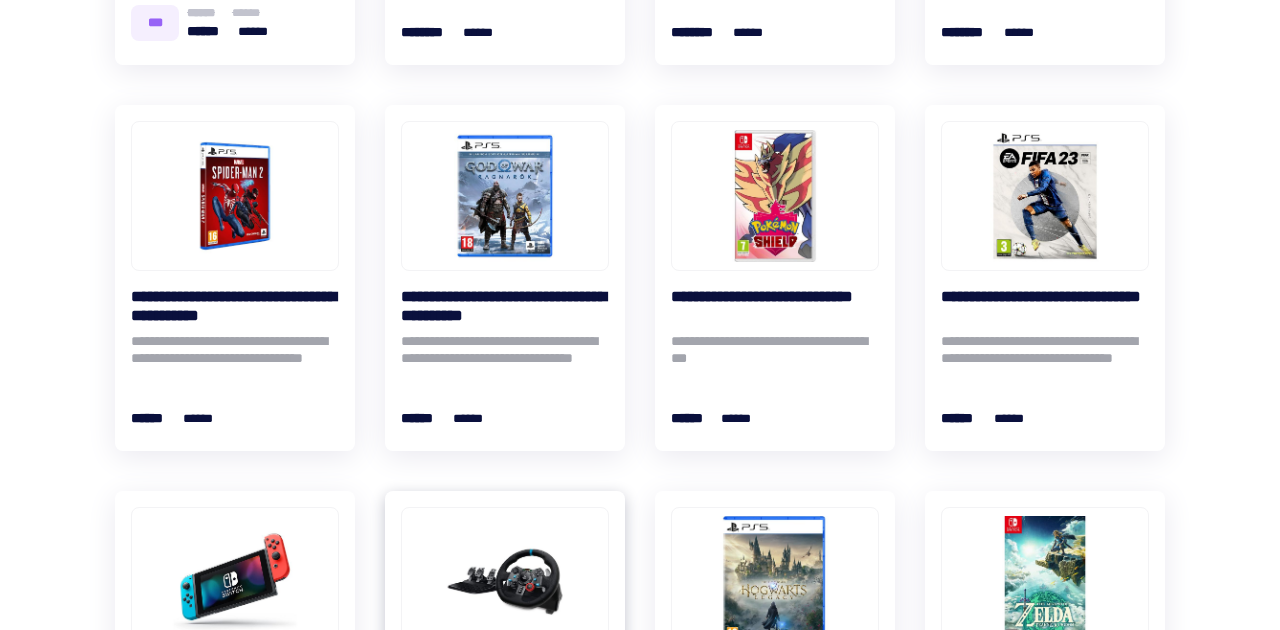 scroll, scrollTop: 746, scrollLeft: 0, axis: vertical 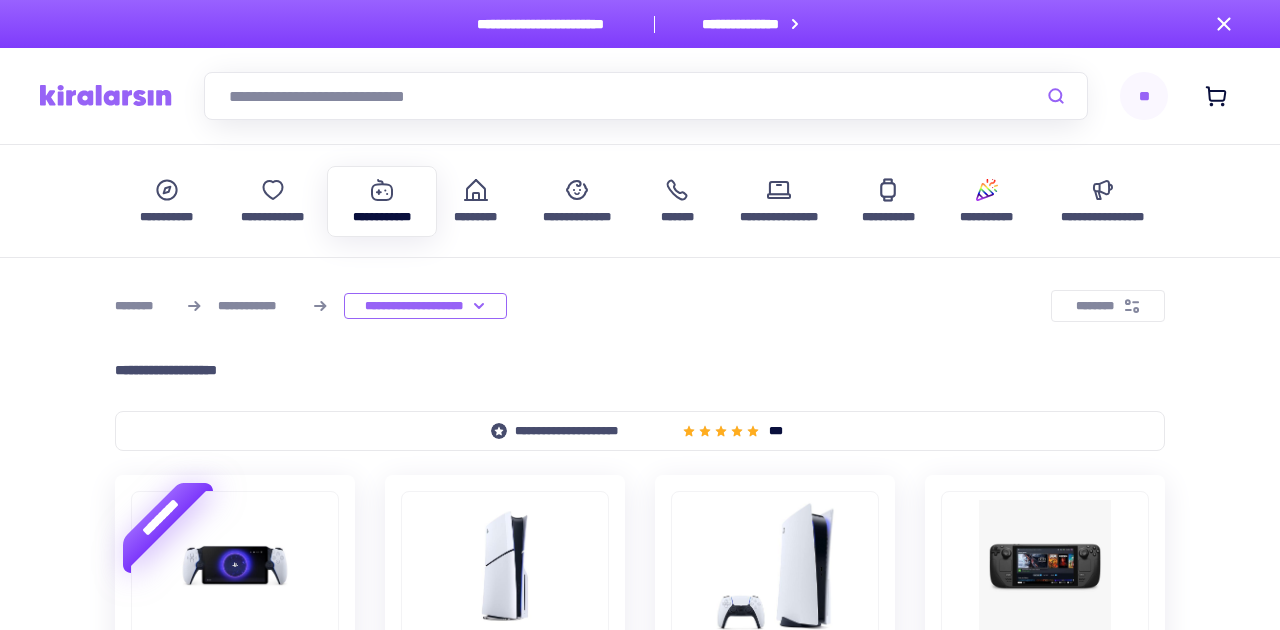 click at bounding box center [646, 96] 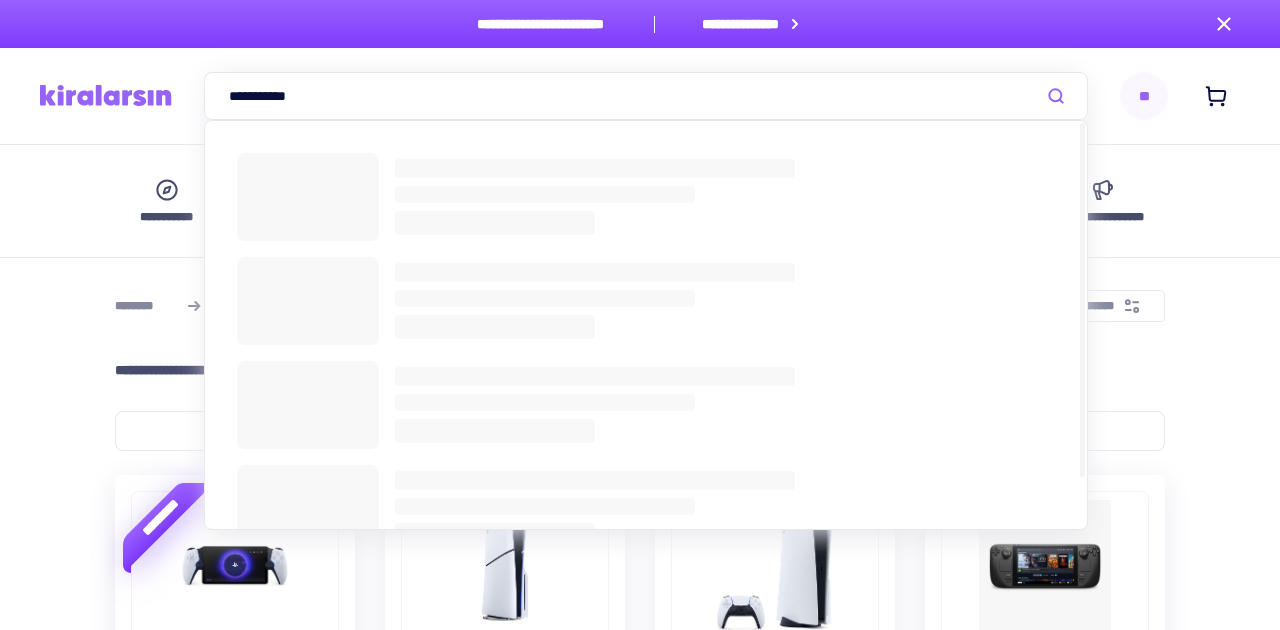type on "**********" 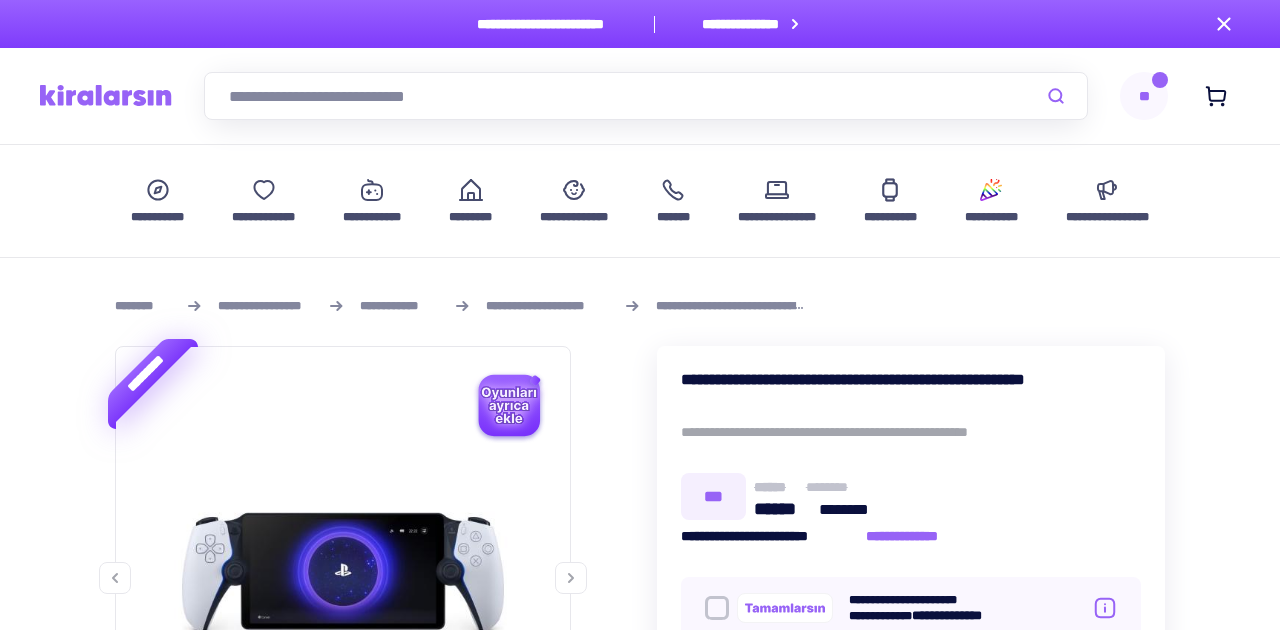 scroll, scrollTop: 285, scrollLeft: 0, axis: vertical 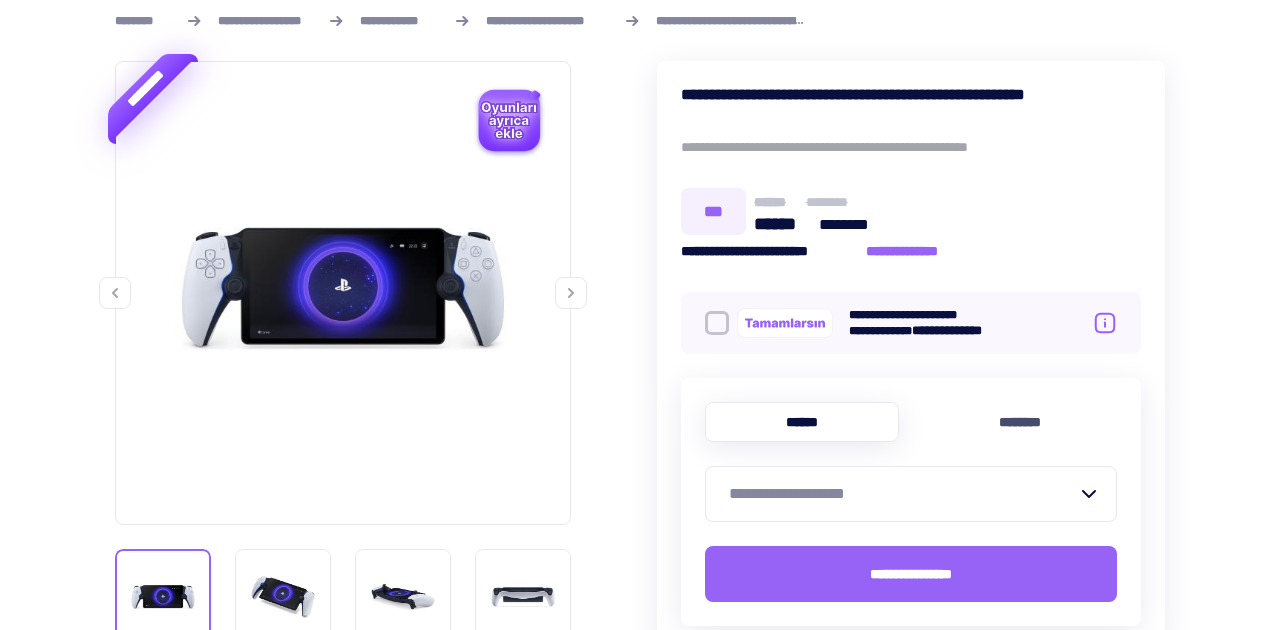 click at bounding box center [571, 293] 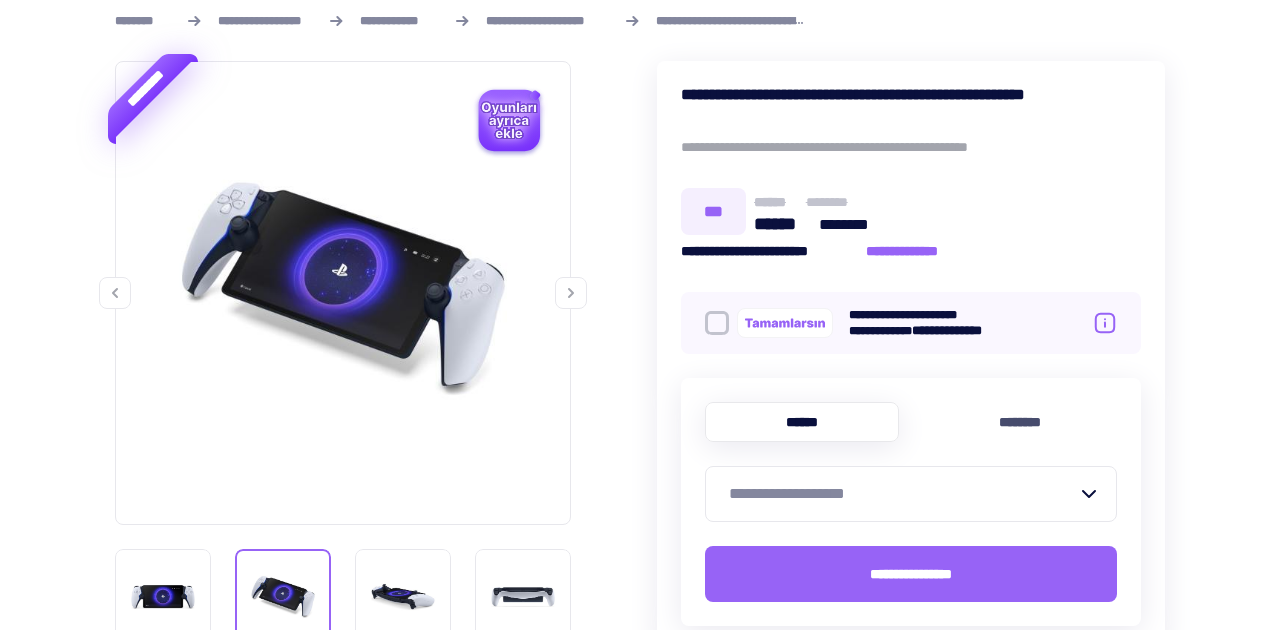 click at bounding box center (571, 293) 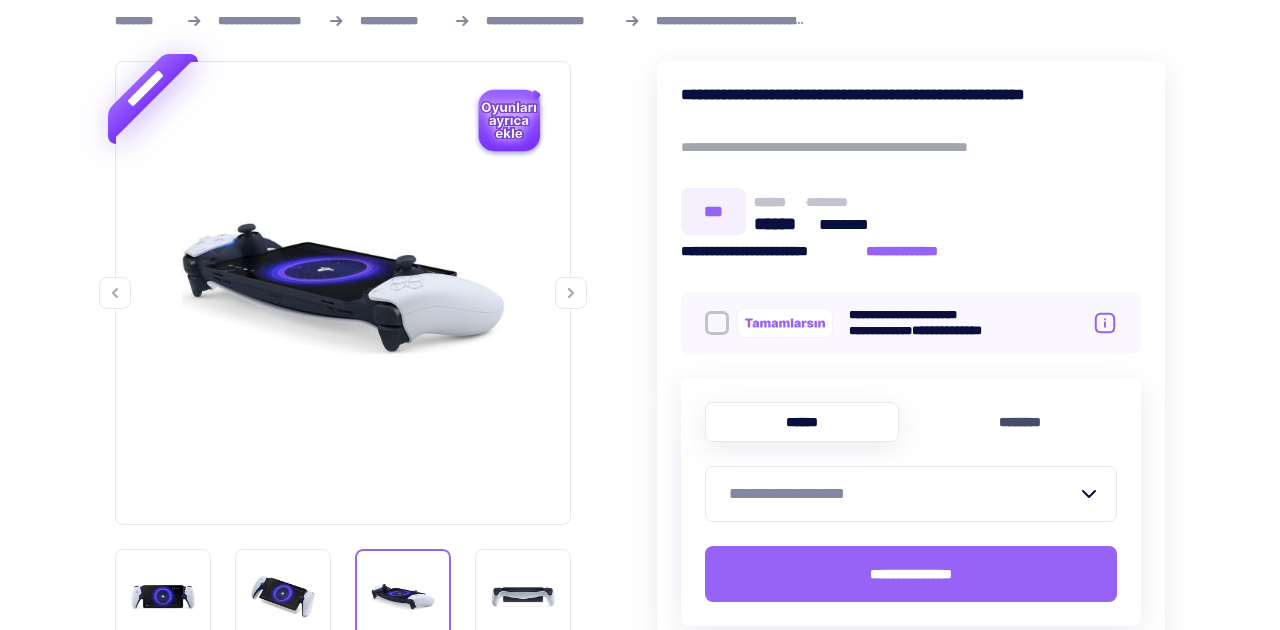 click at bounding box center [571, 293] 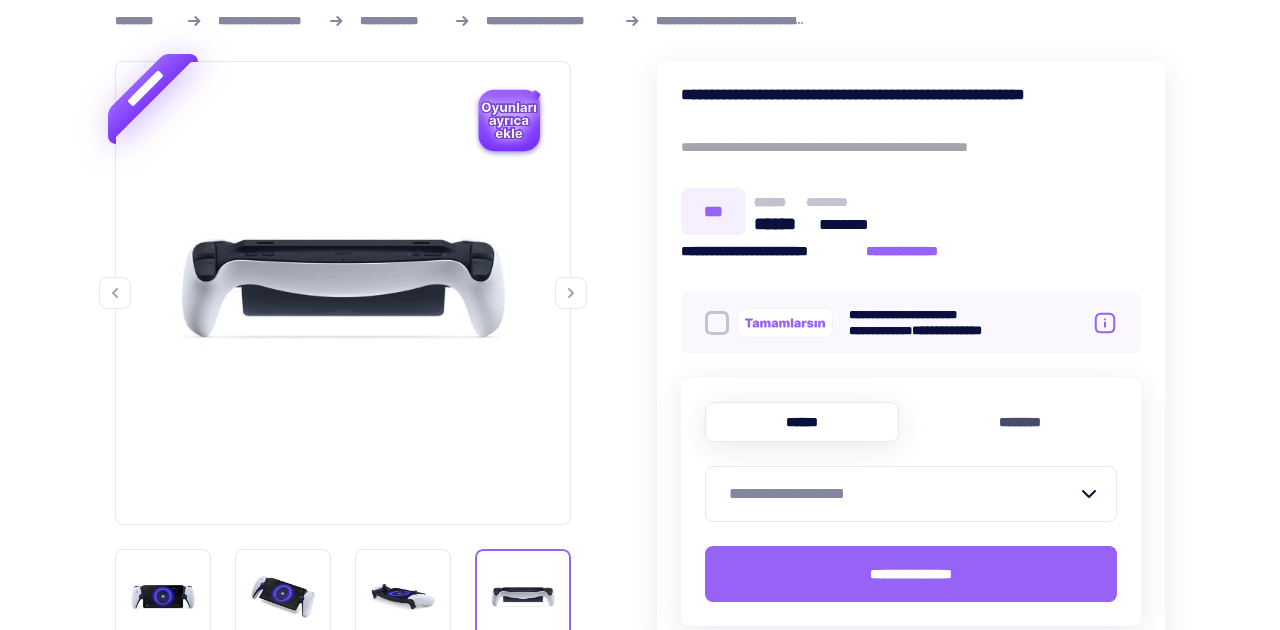 click at bounding box center (571, 293) 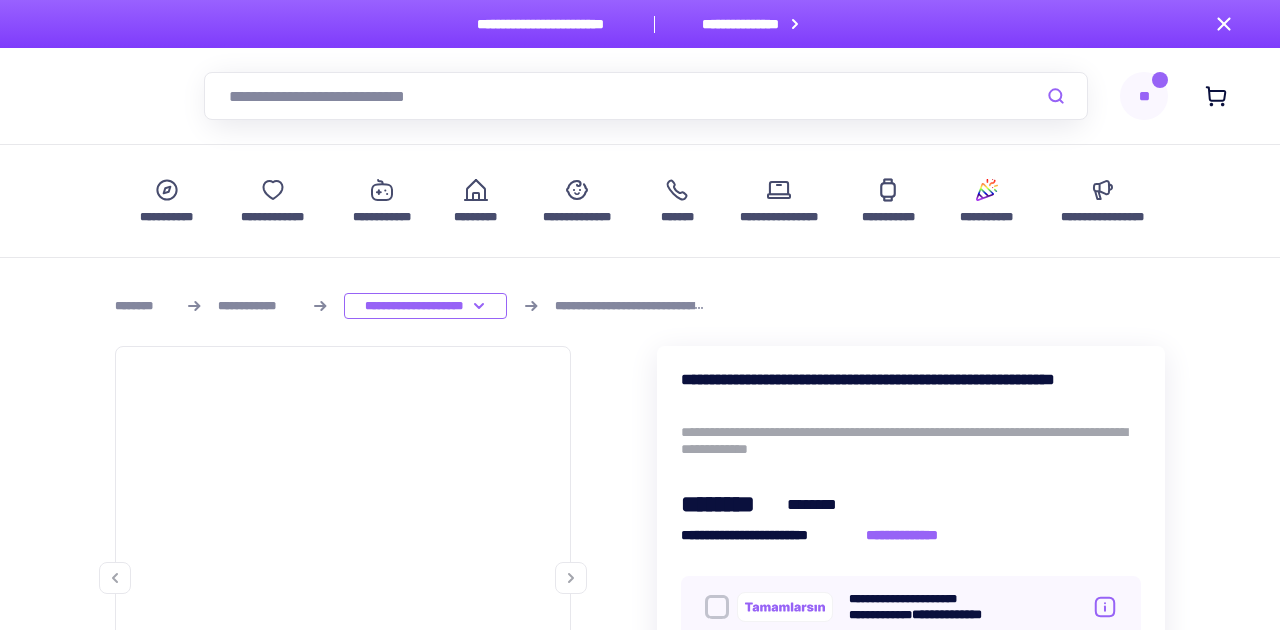 scroll, scrollTop: 0, scrollLeft: 0, axis: both 